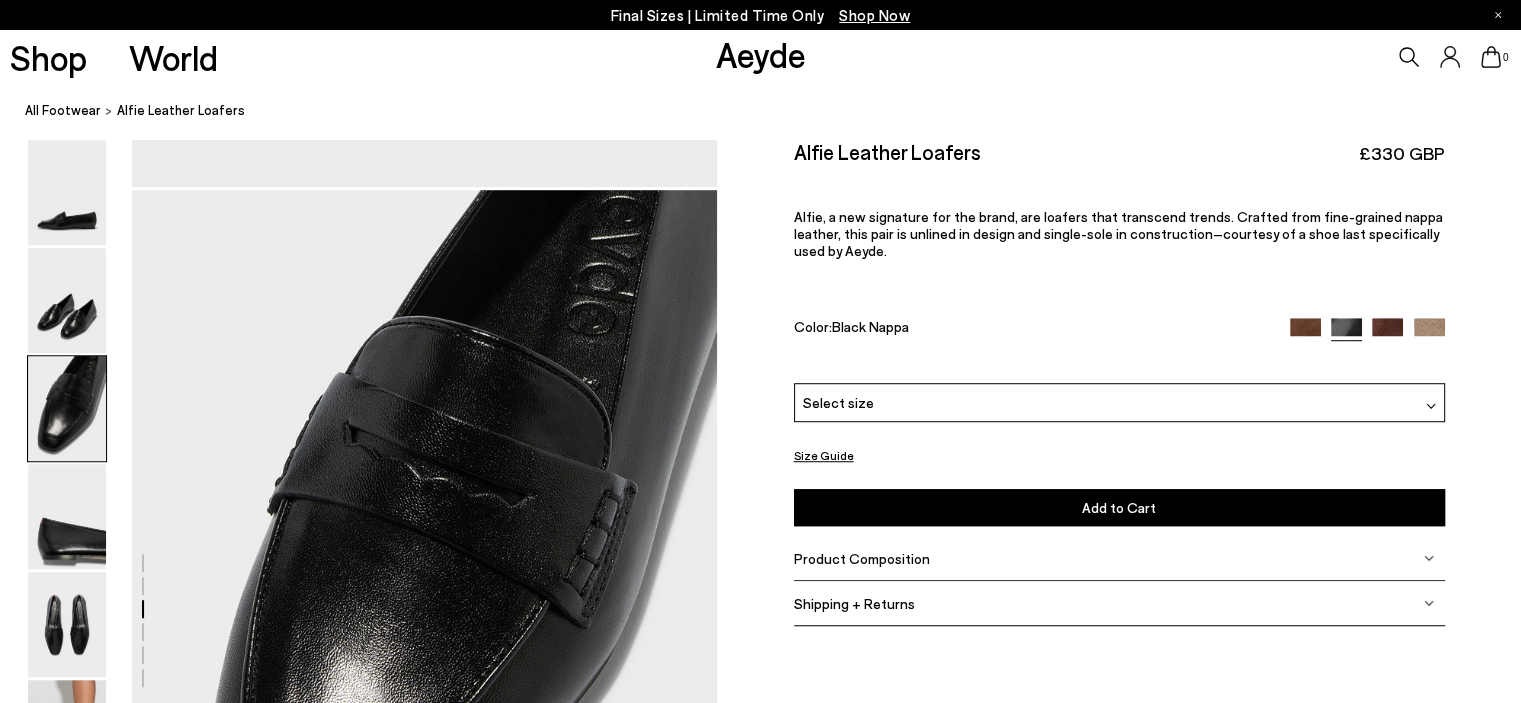 scroll, scrollTop: 1400, scrollLeft: 0, axis: vertical 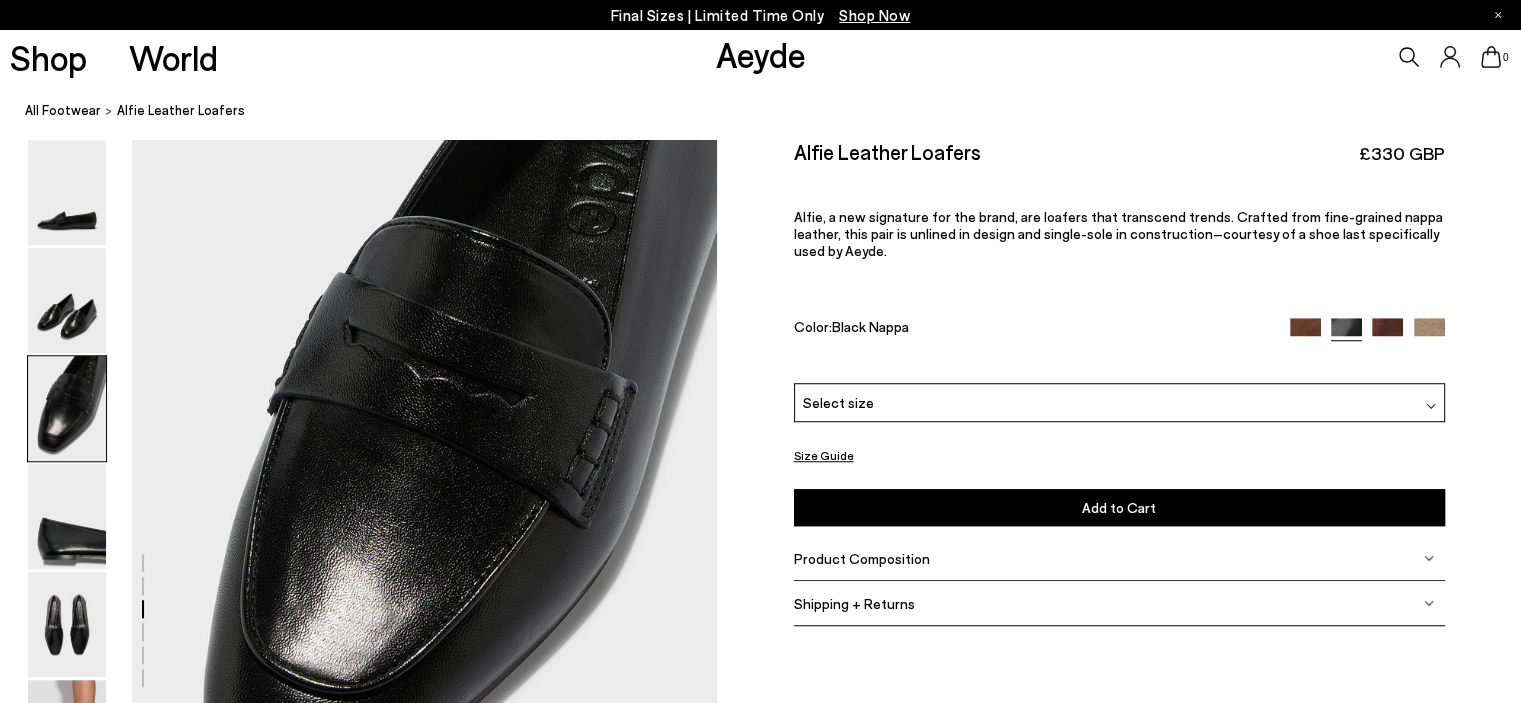 click at bounding box center (1387, 333) 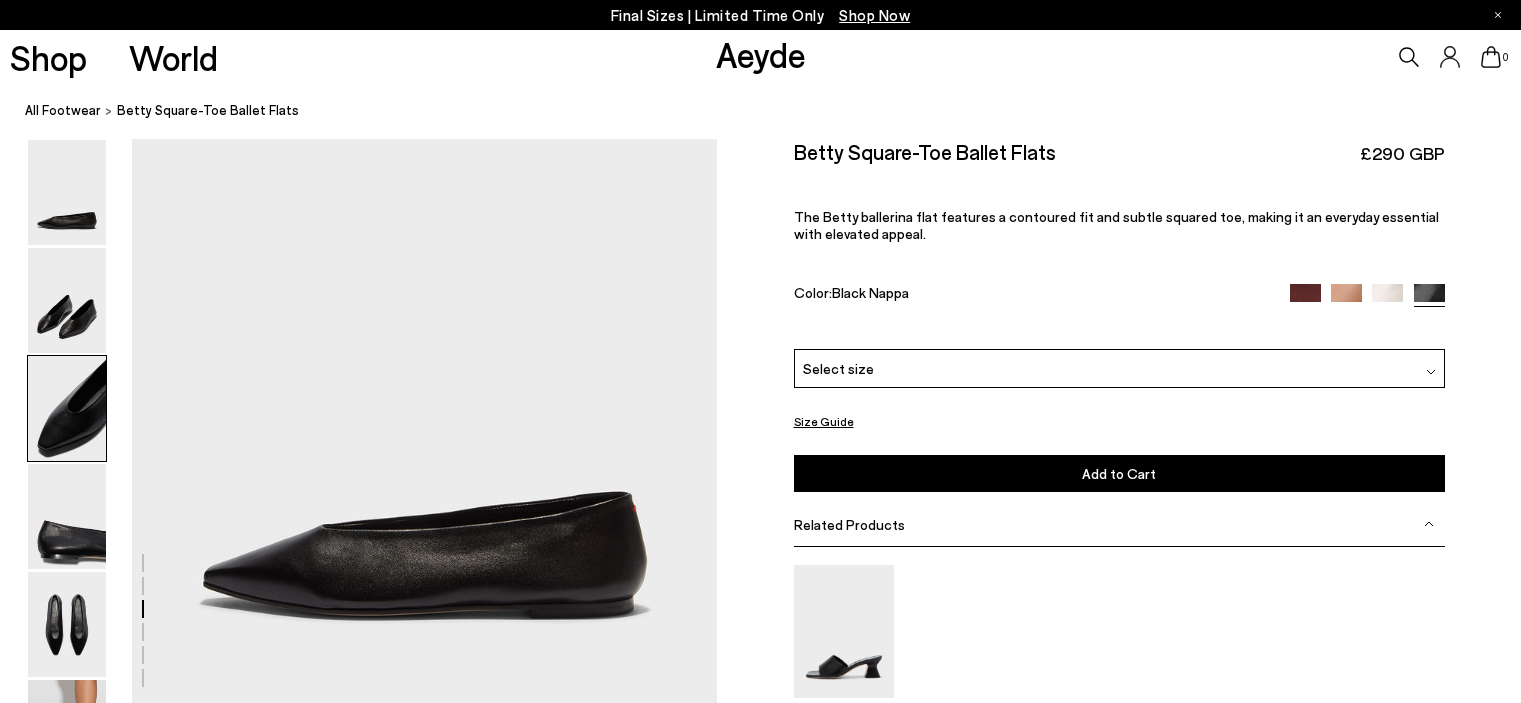 scroll, scrollTop: 1600, scrollLeft: 0, axis: vertical 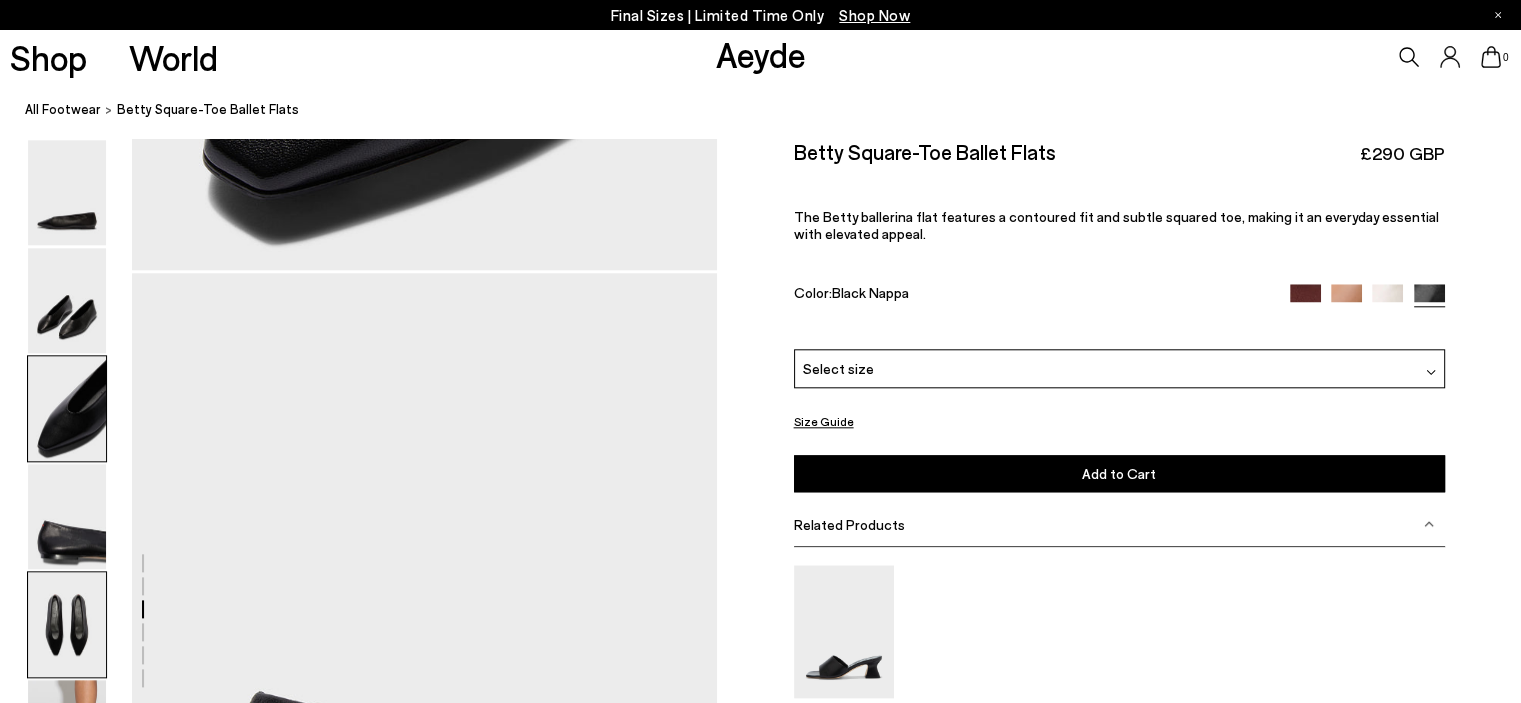 click at bounding box center [67, 624] 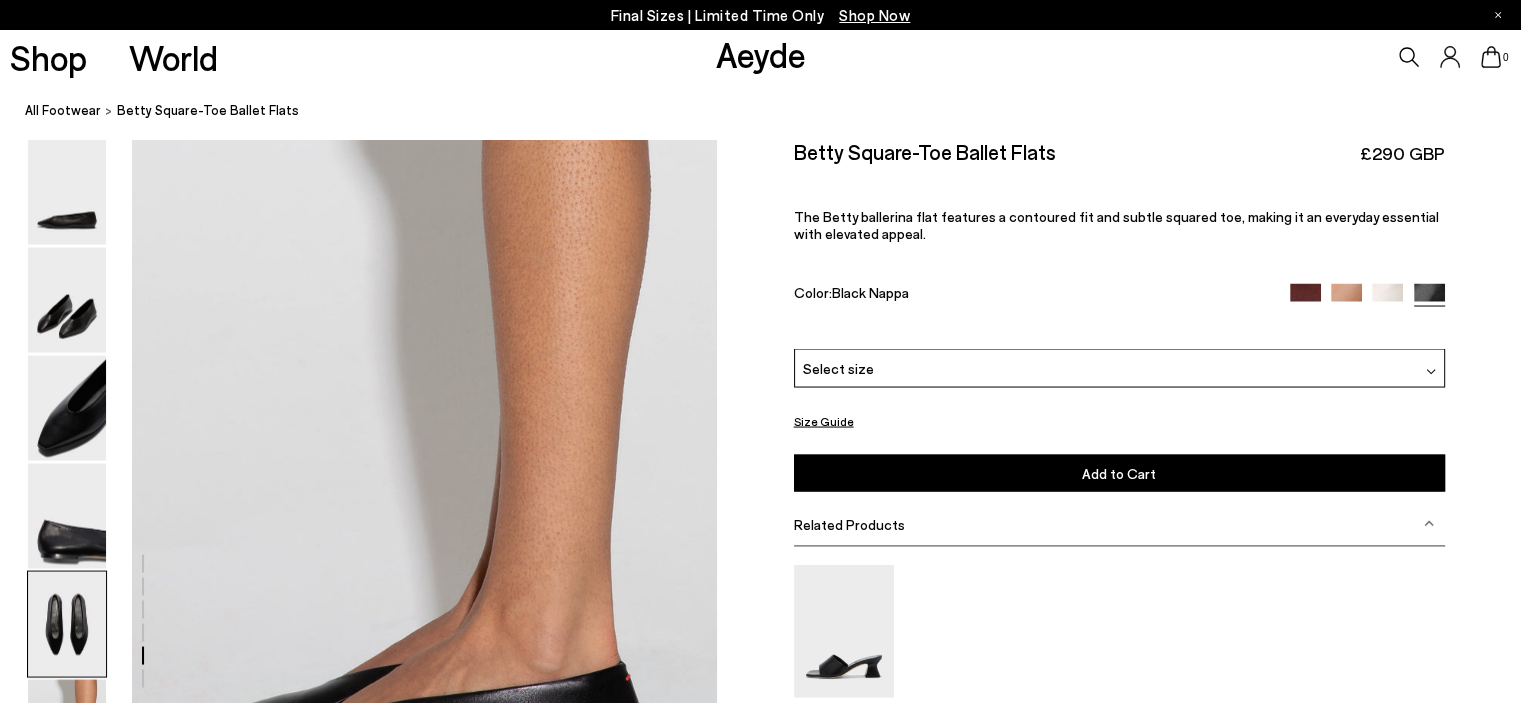 scroll, scrollTop: 3320, scrollLeft: 0, axis: vertical 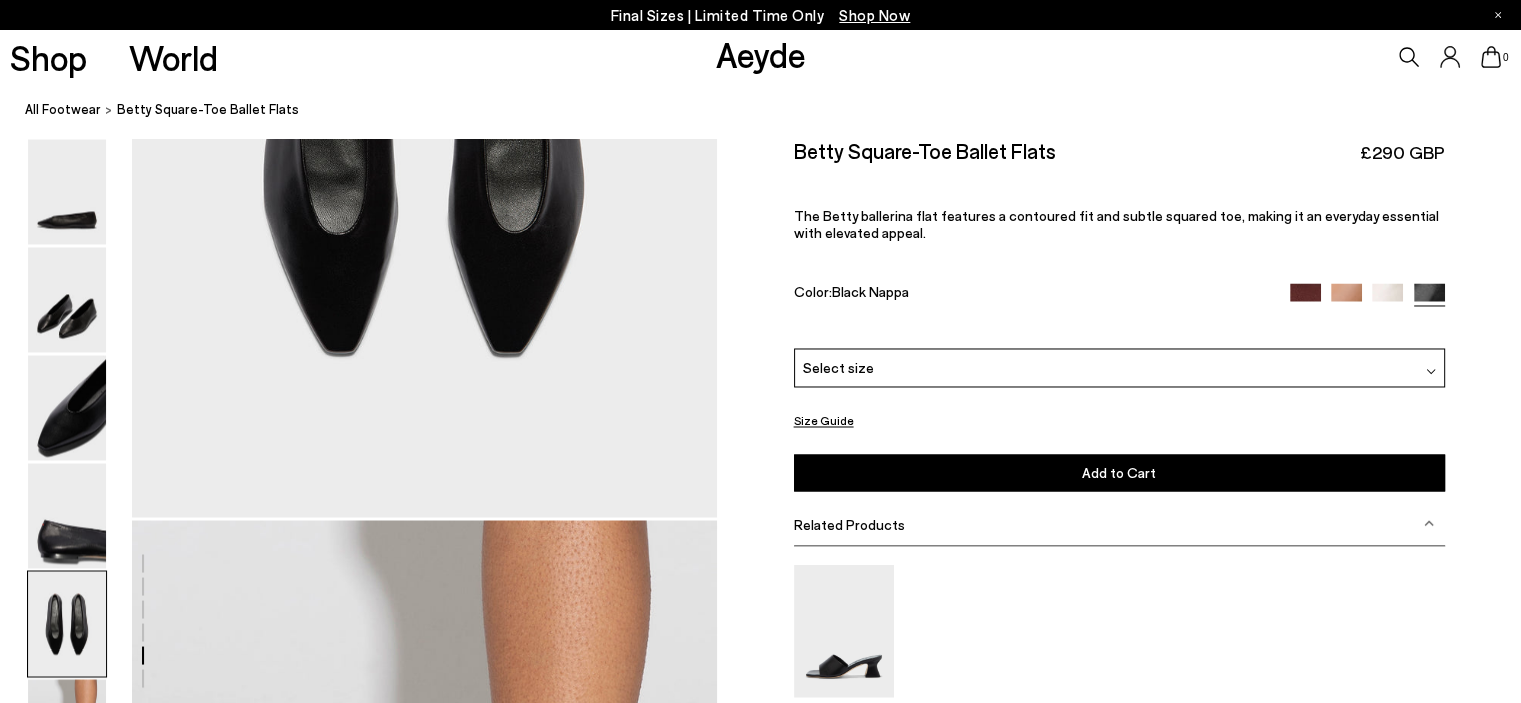 click at bounding box center (1387, 299) 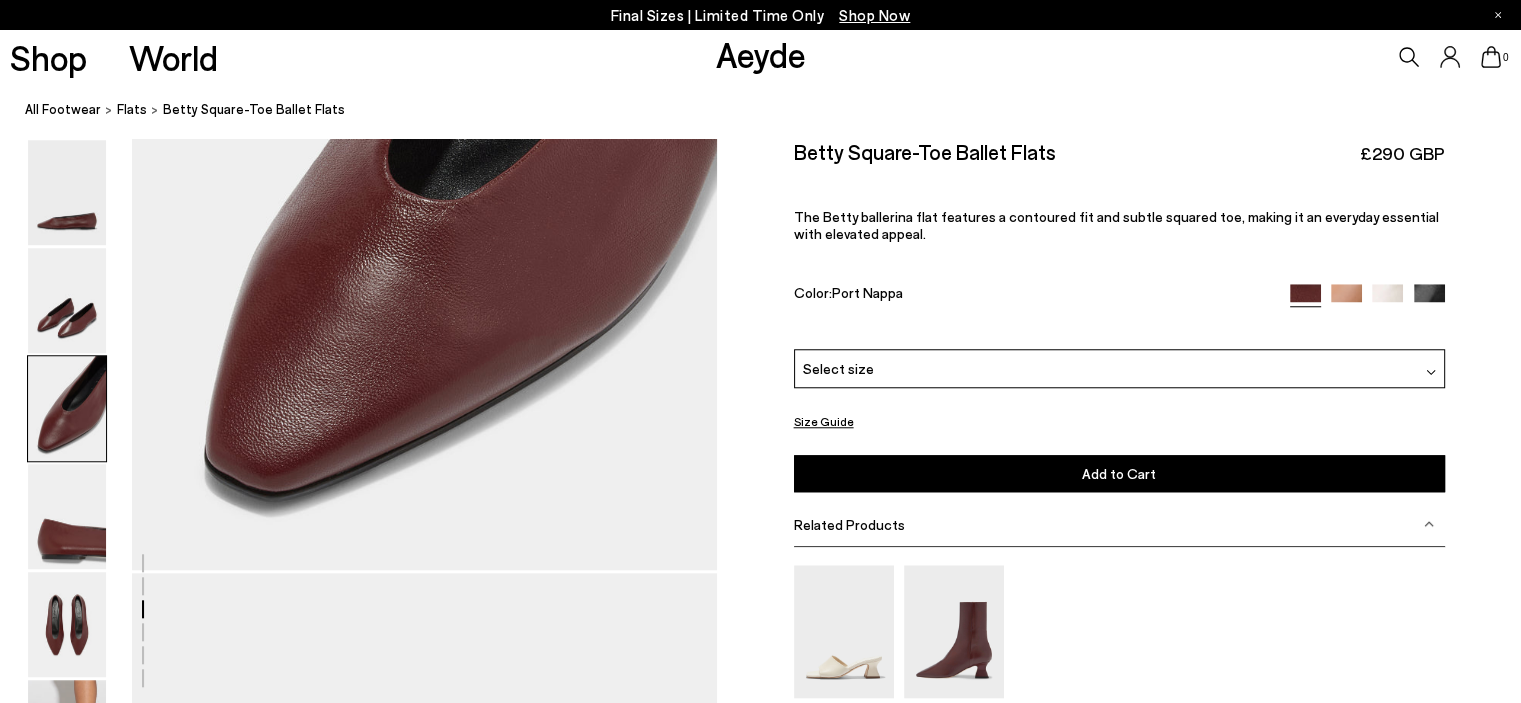 scroll, scrollTop: 1800, scrollLeft: 0, axis: vertical 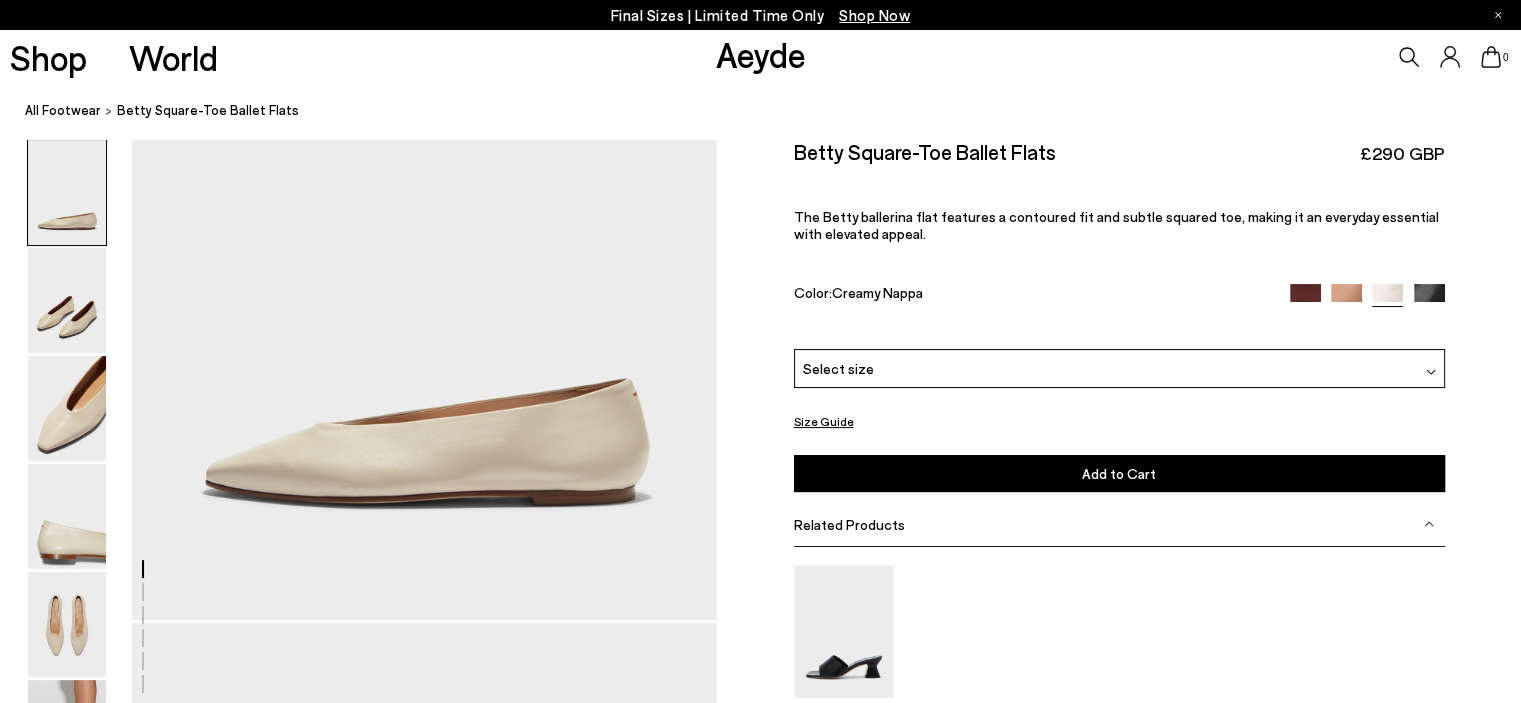 click at bounding box center (1305, 299) 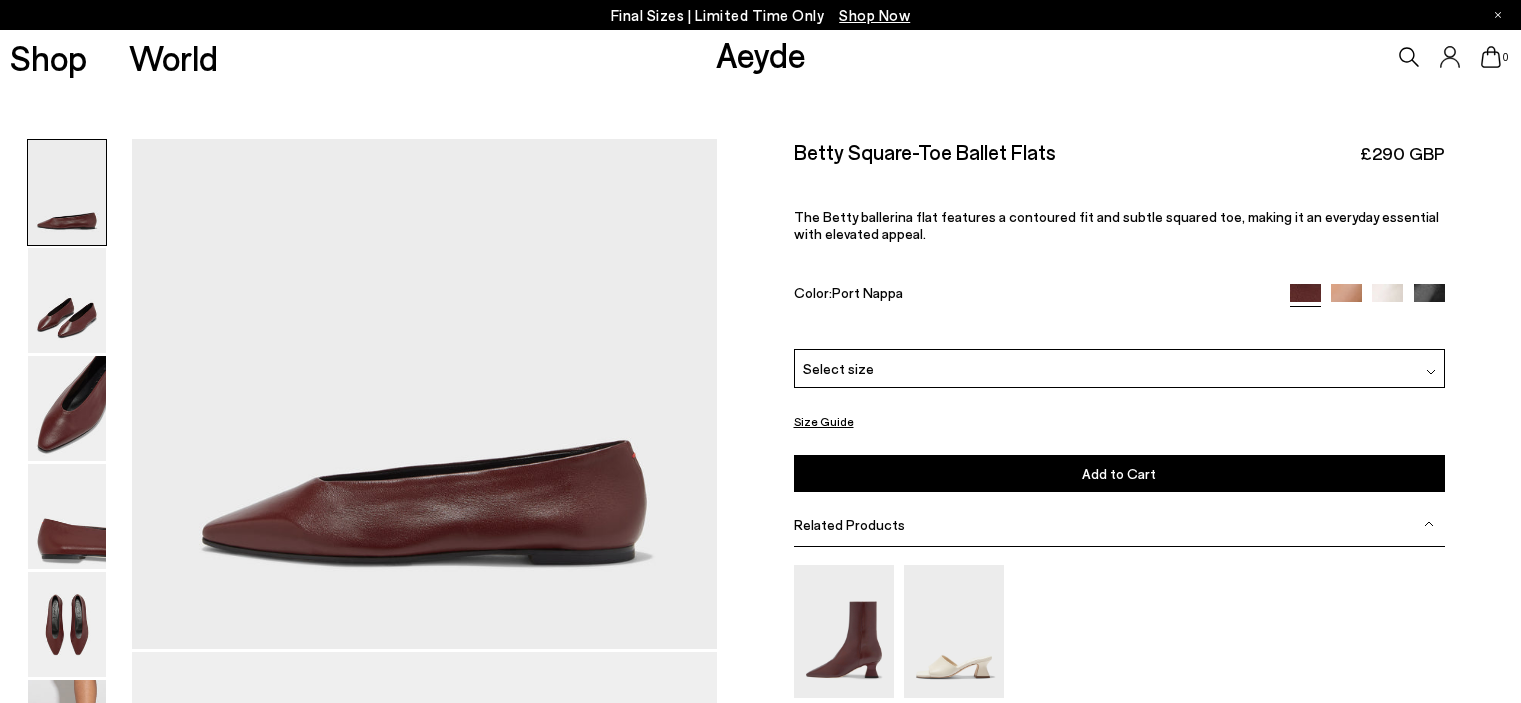 scroll, scrollTop: 0, scrollLeft: 0, axis: both 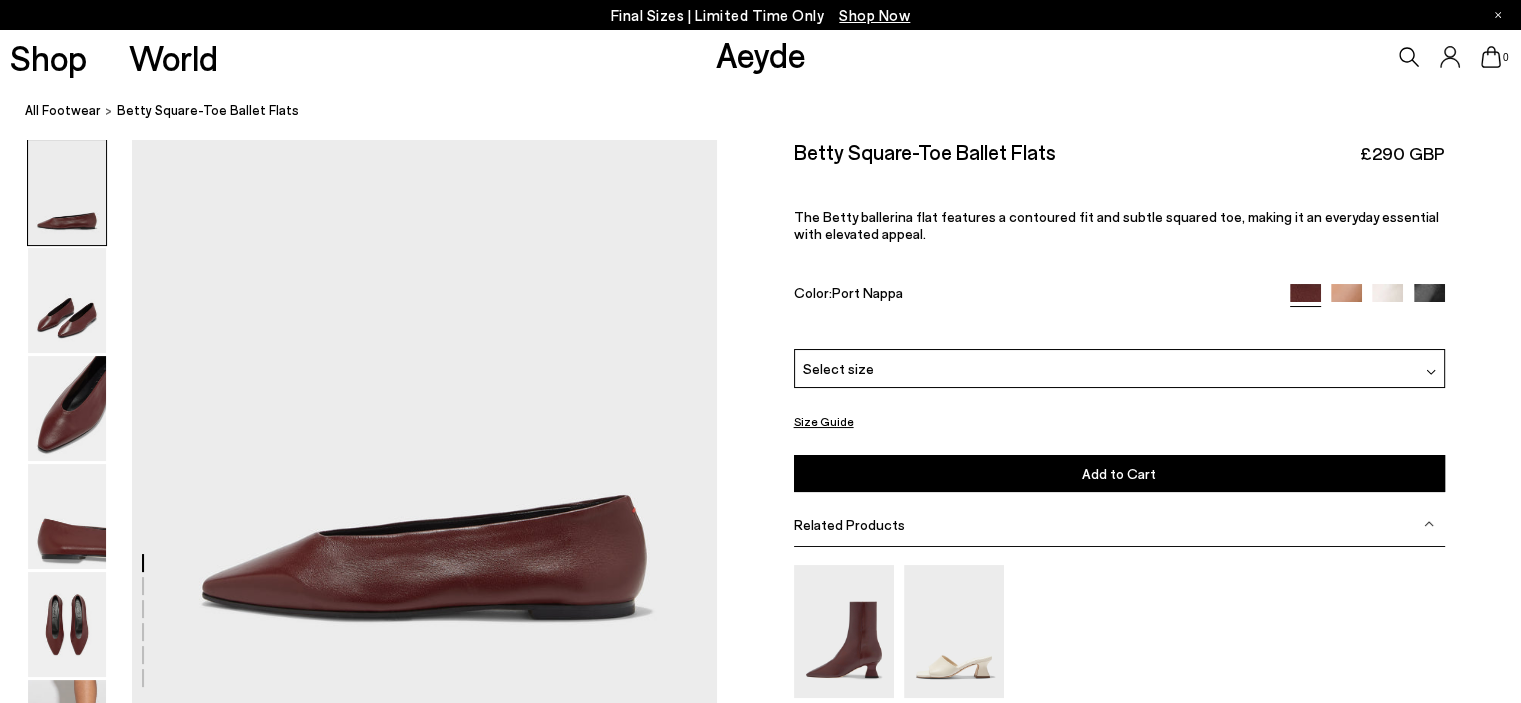 click at bounding box center (1429, 299) 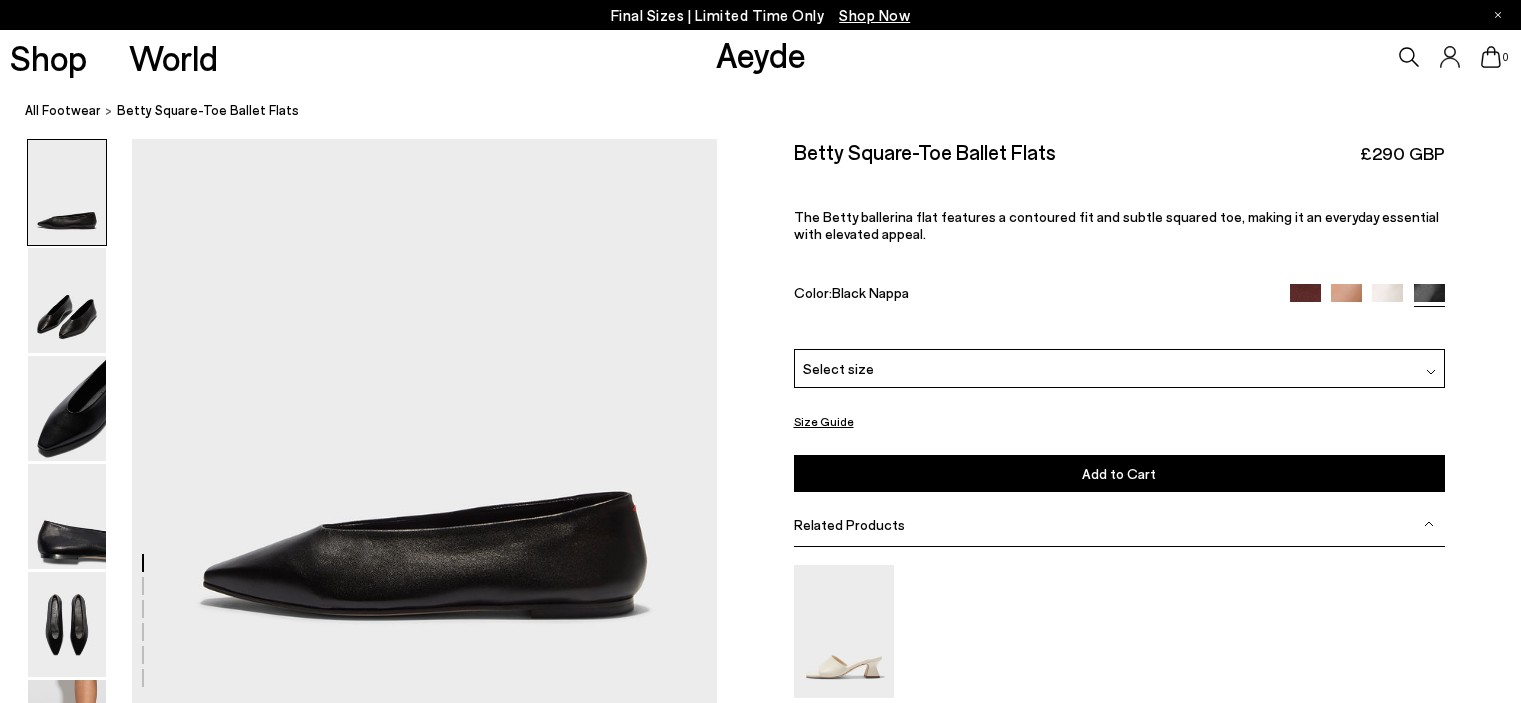 scroll, scrollTop: 0, scrollLeft: 0, axis: both 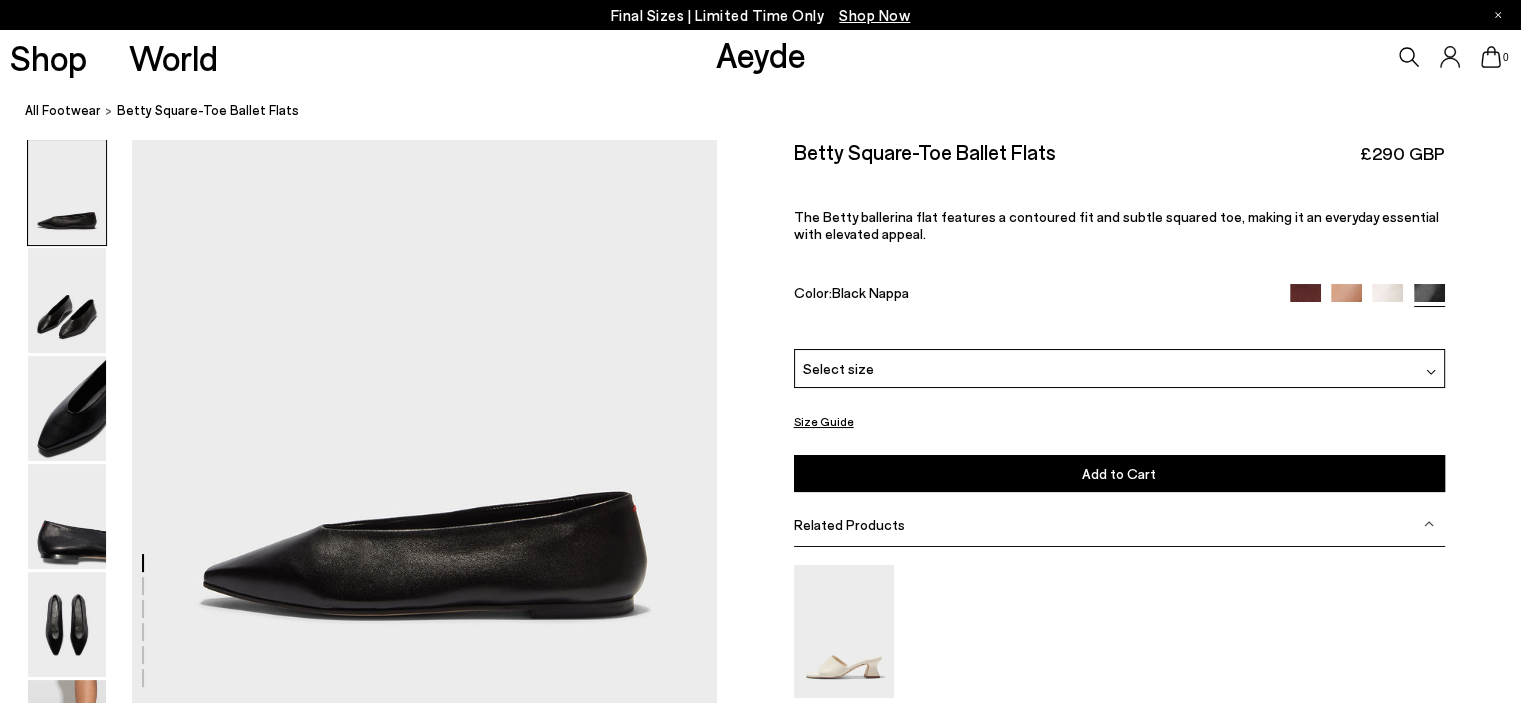 drag, startPoint x: 871, startPoint y: 17, endPoint x: 32, endPoint y: 57, distance: 839.953 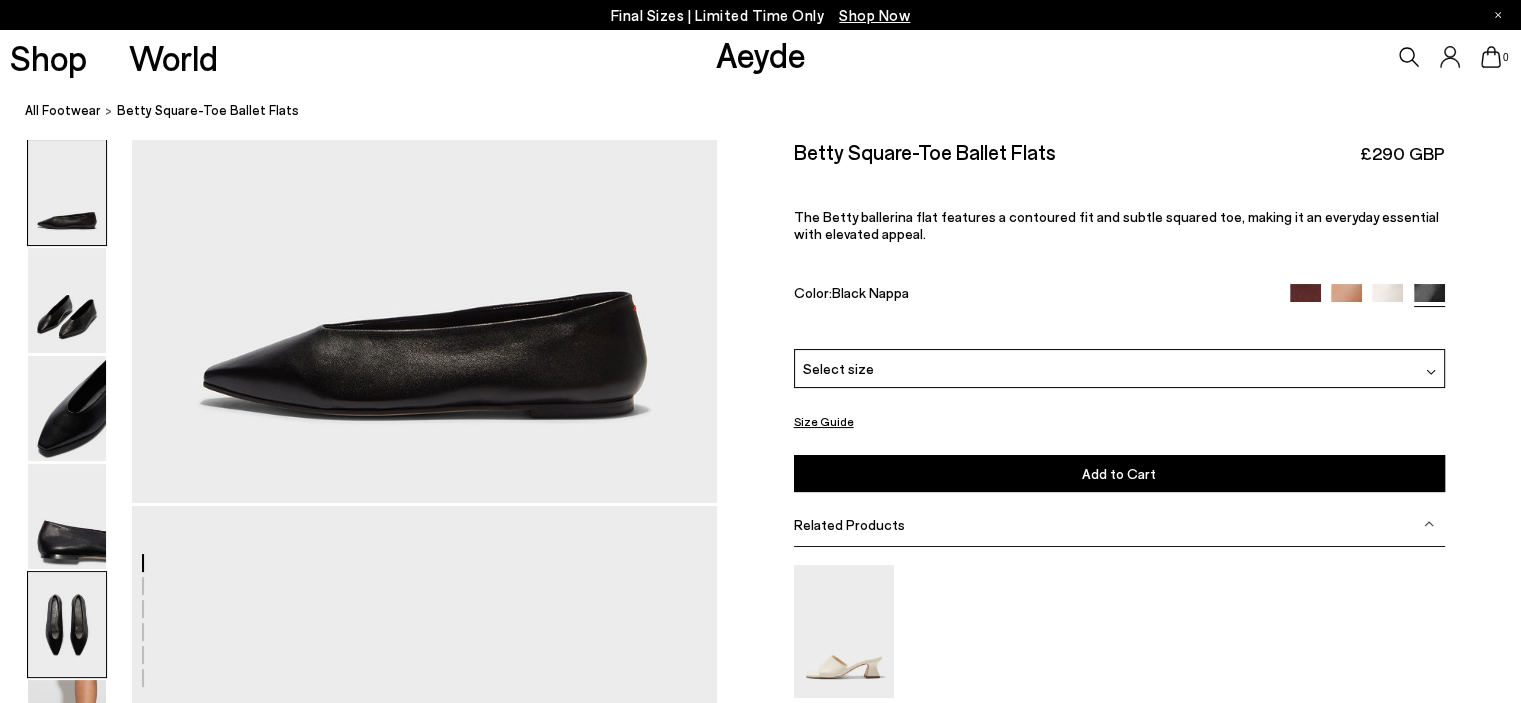 click at bounding box center [67, 624] 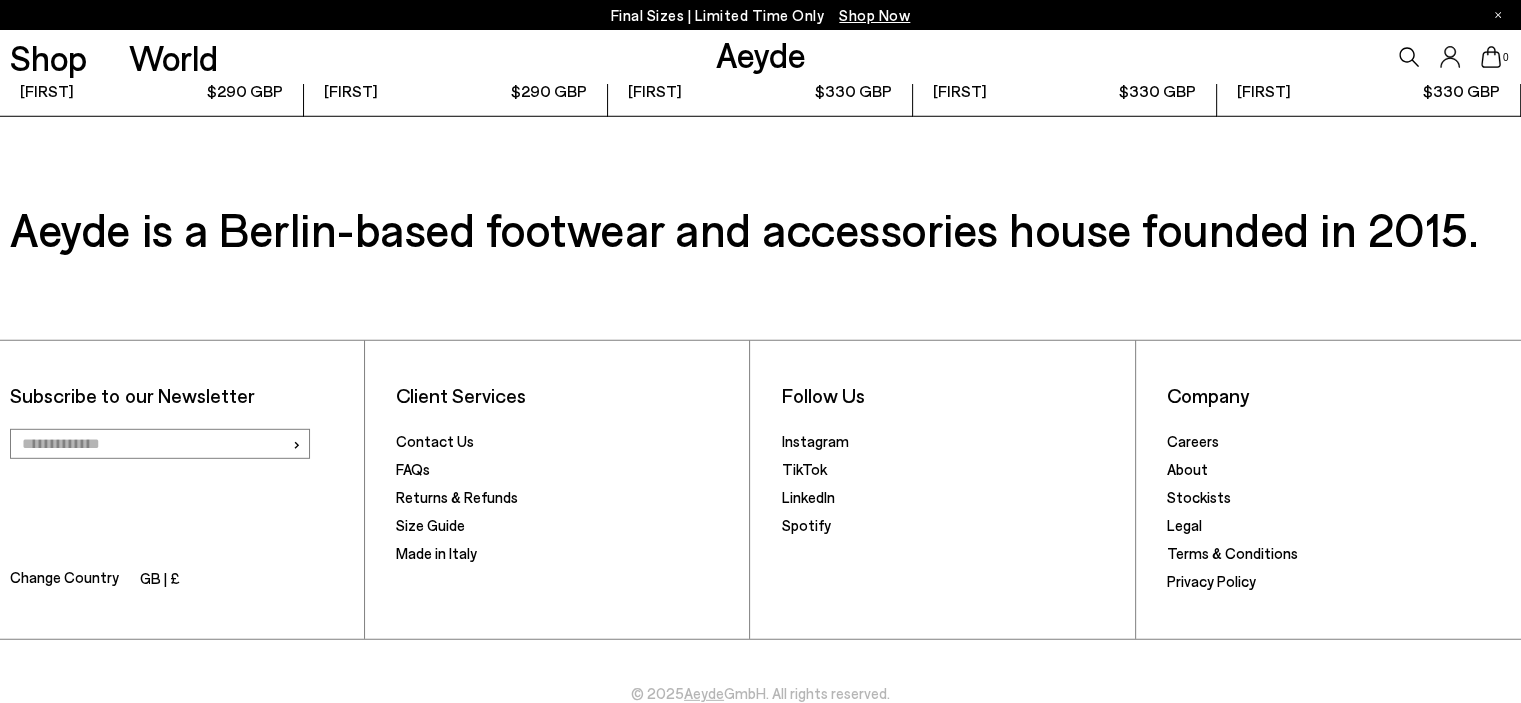 scroll, scrollTop: 5762, scrollLeft: 0, axis: vertical 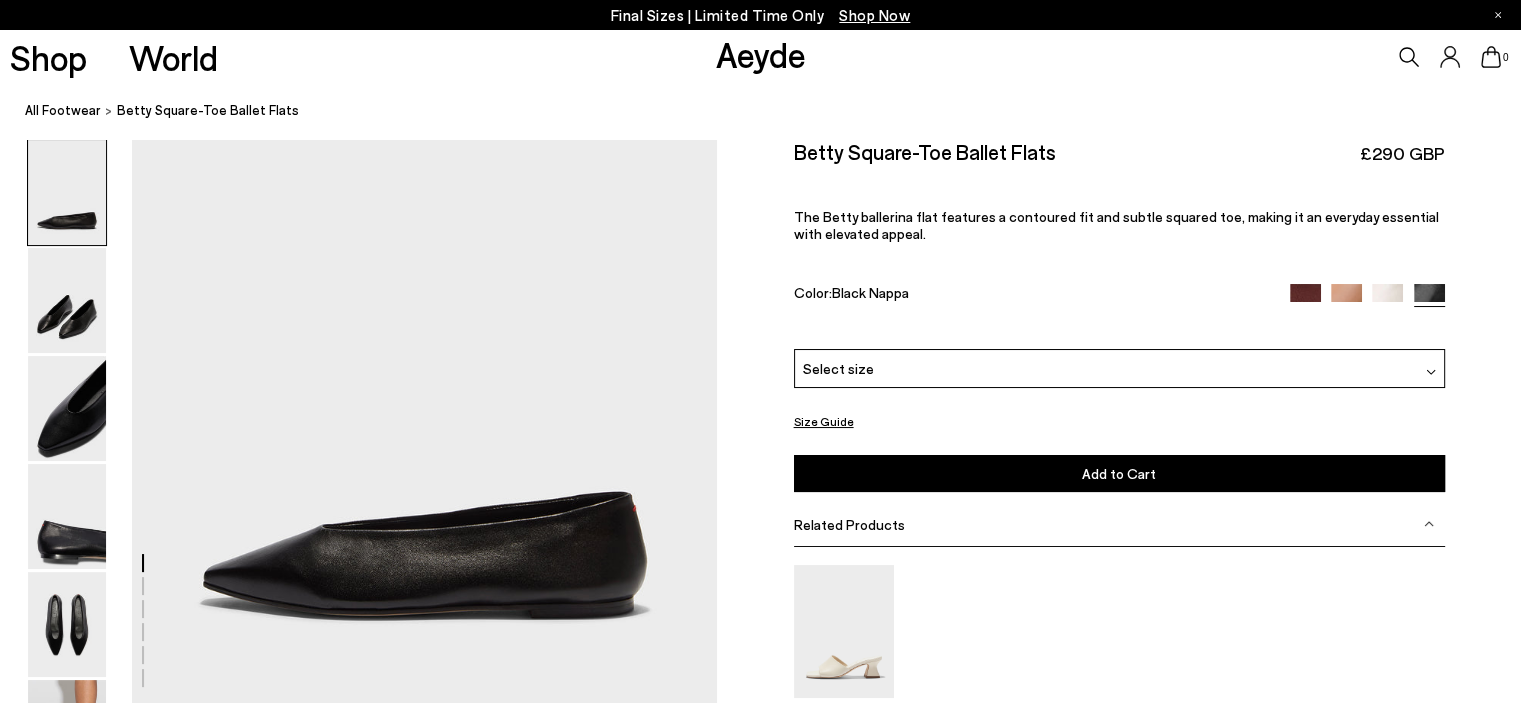 click on "Select size" at bounding box center (1119, 368) 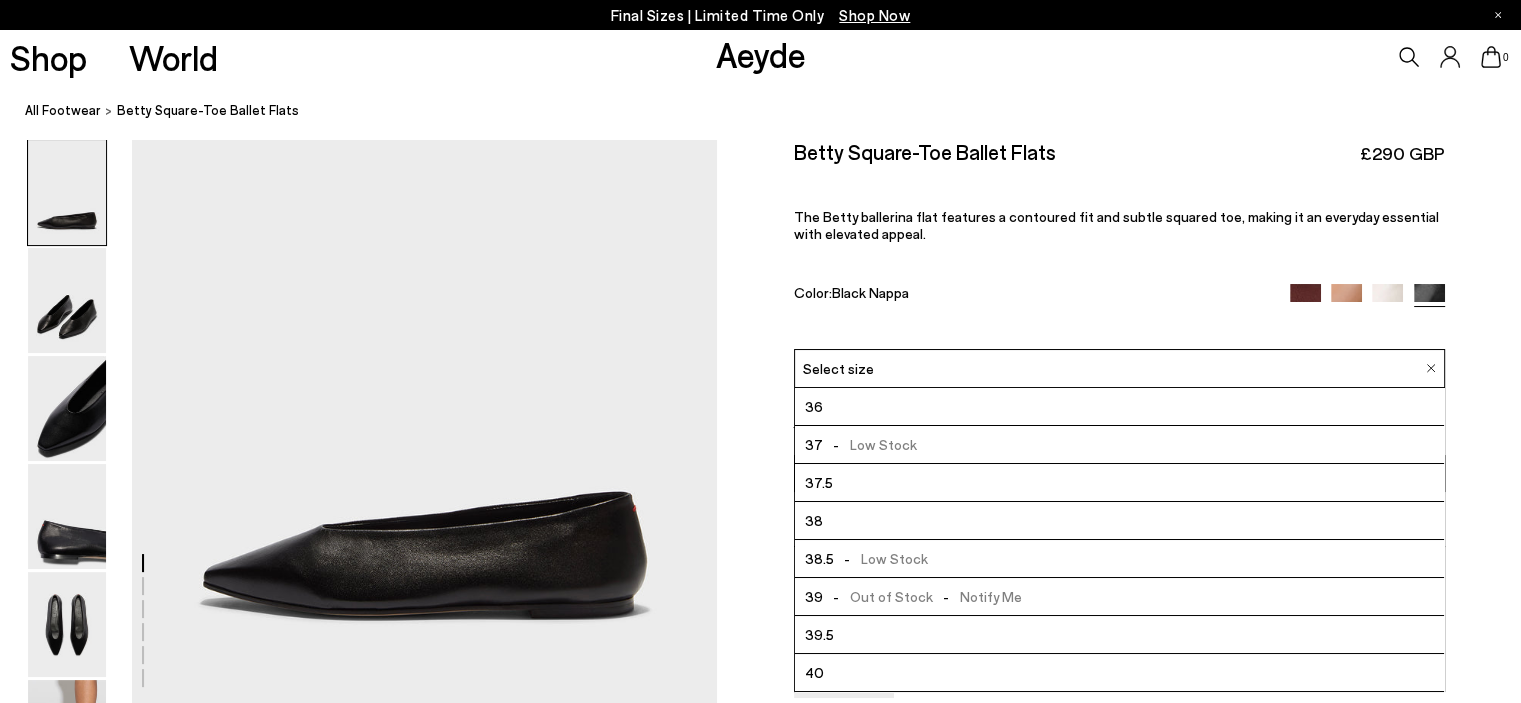 click on "Select size" at bounding box center (1119, 368) 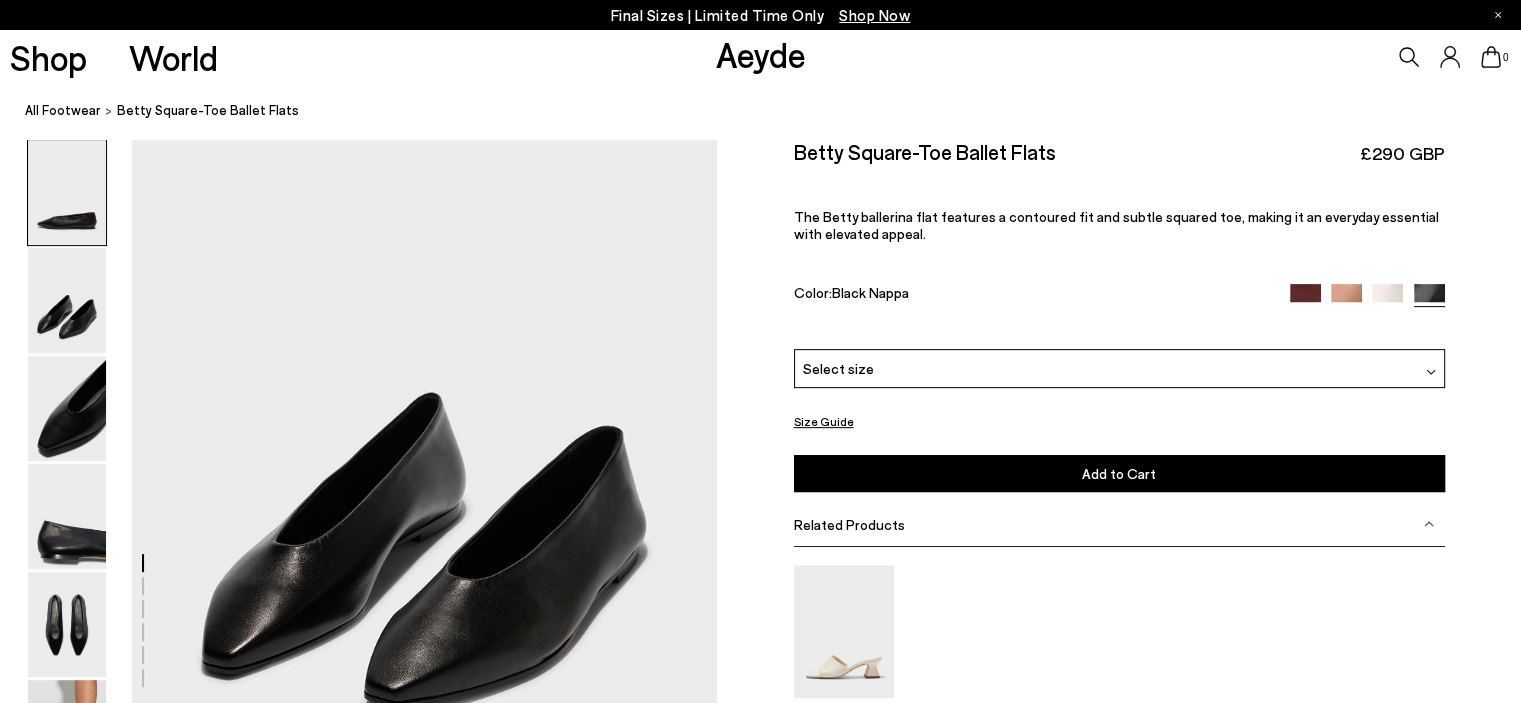 scroll, scrollTop: 162, scrollLeft: 0, axis: vertical 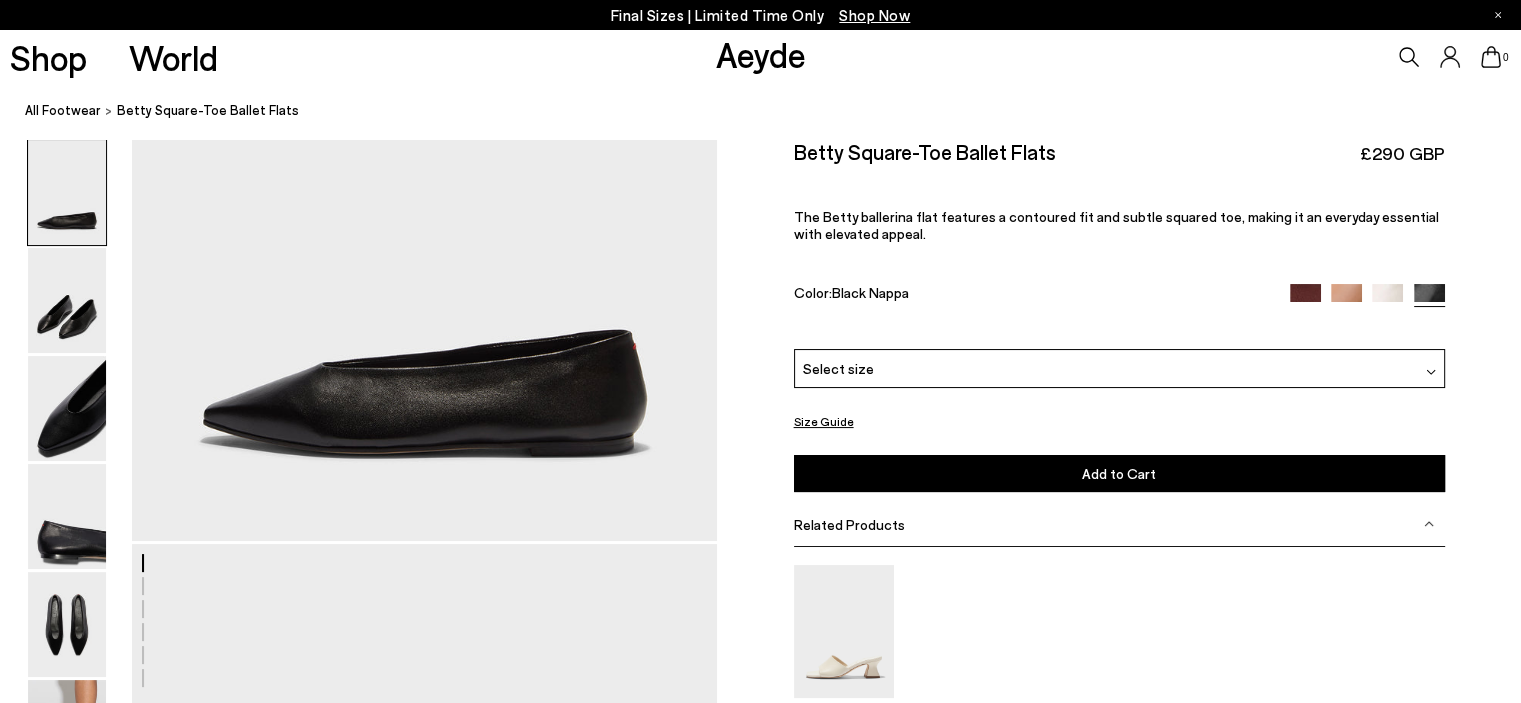 click on "Betty Square-Toe Ballet Flats" at bounding box center [925, 151] 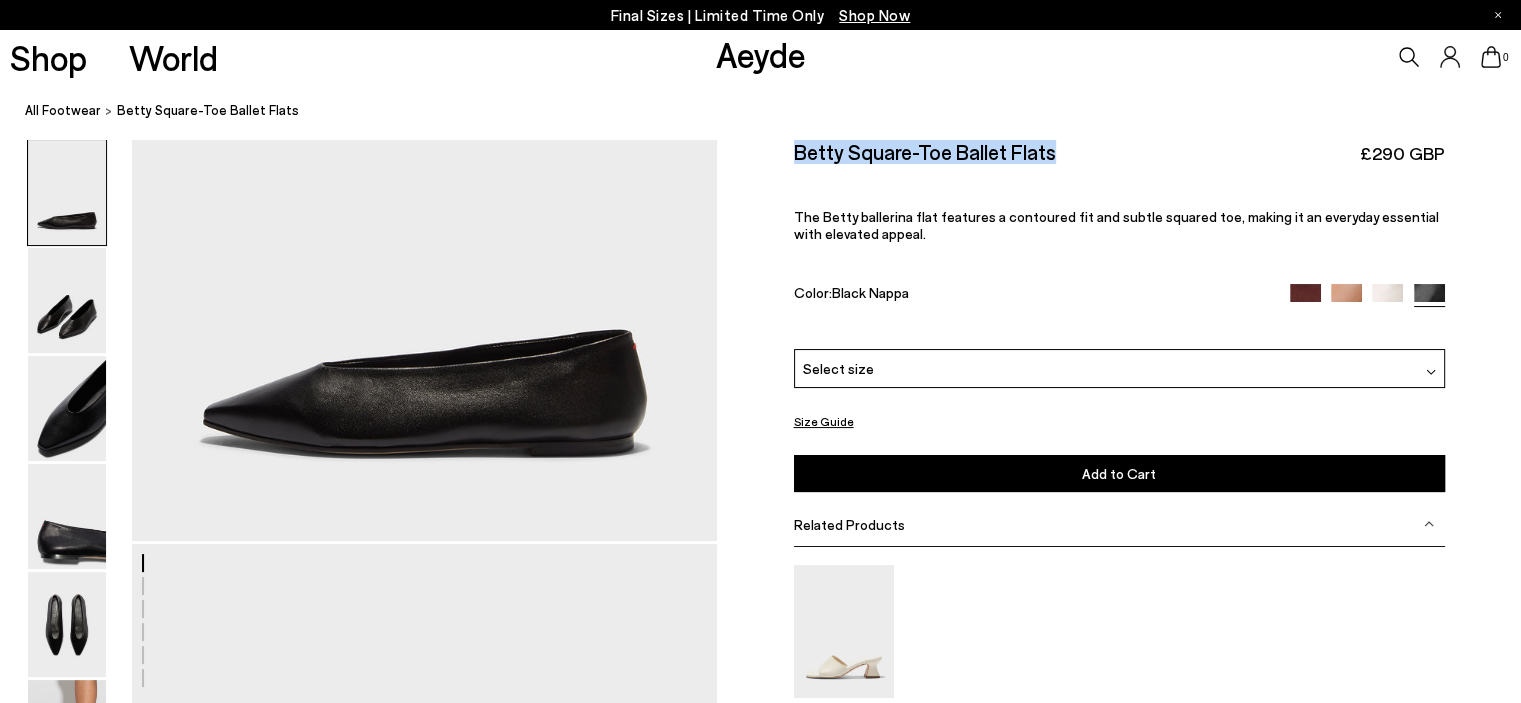drag, startPoint x: 796, startPoint y: 153, endPoint x: 1080, endPoint y: 162, distance: 284.14258 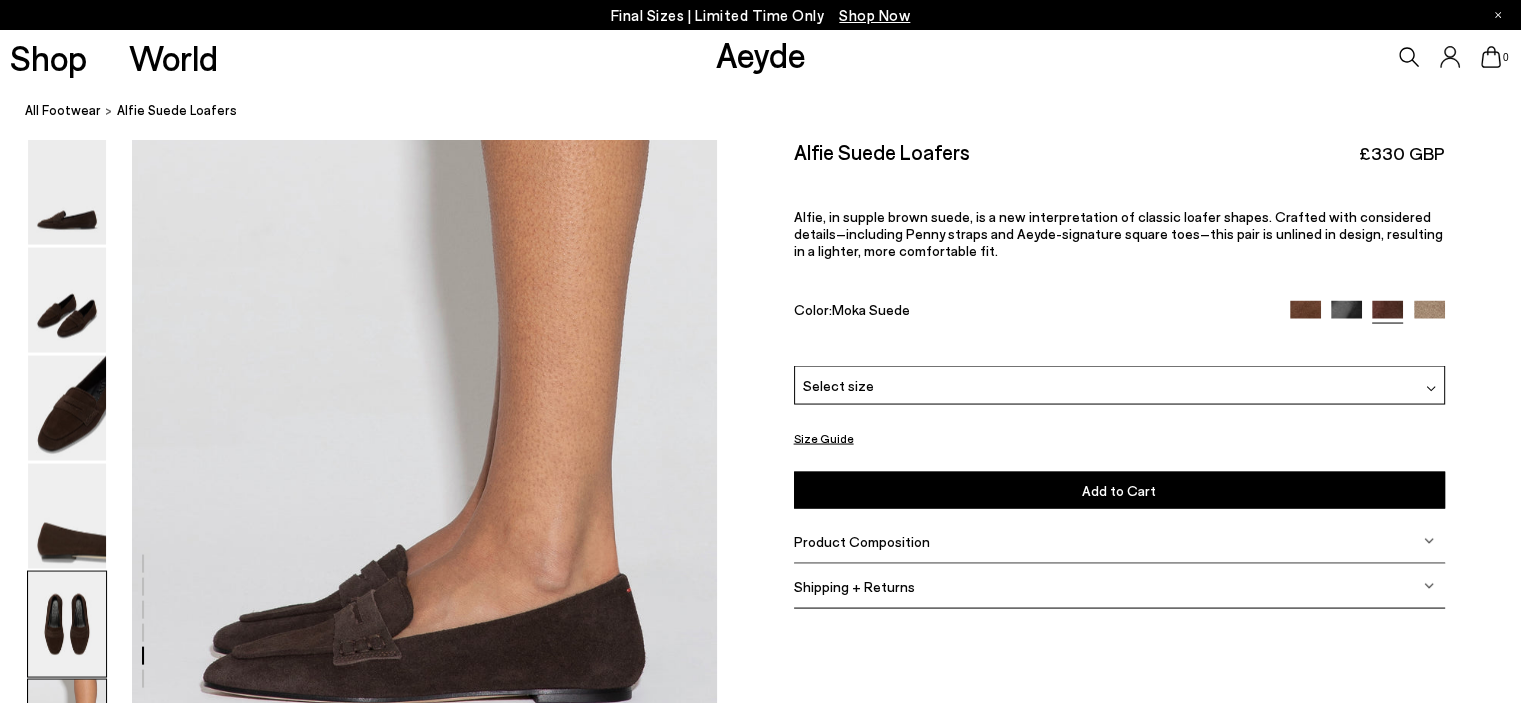 scroll, scrollTop: 4100, scrollLeft: 0, axis: vertical 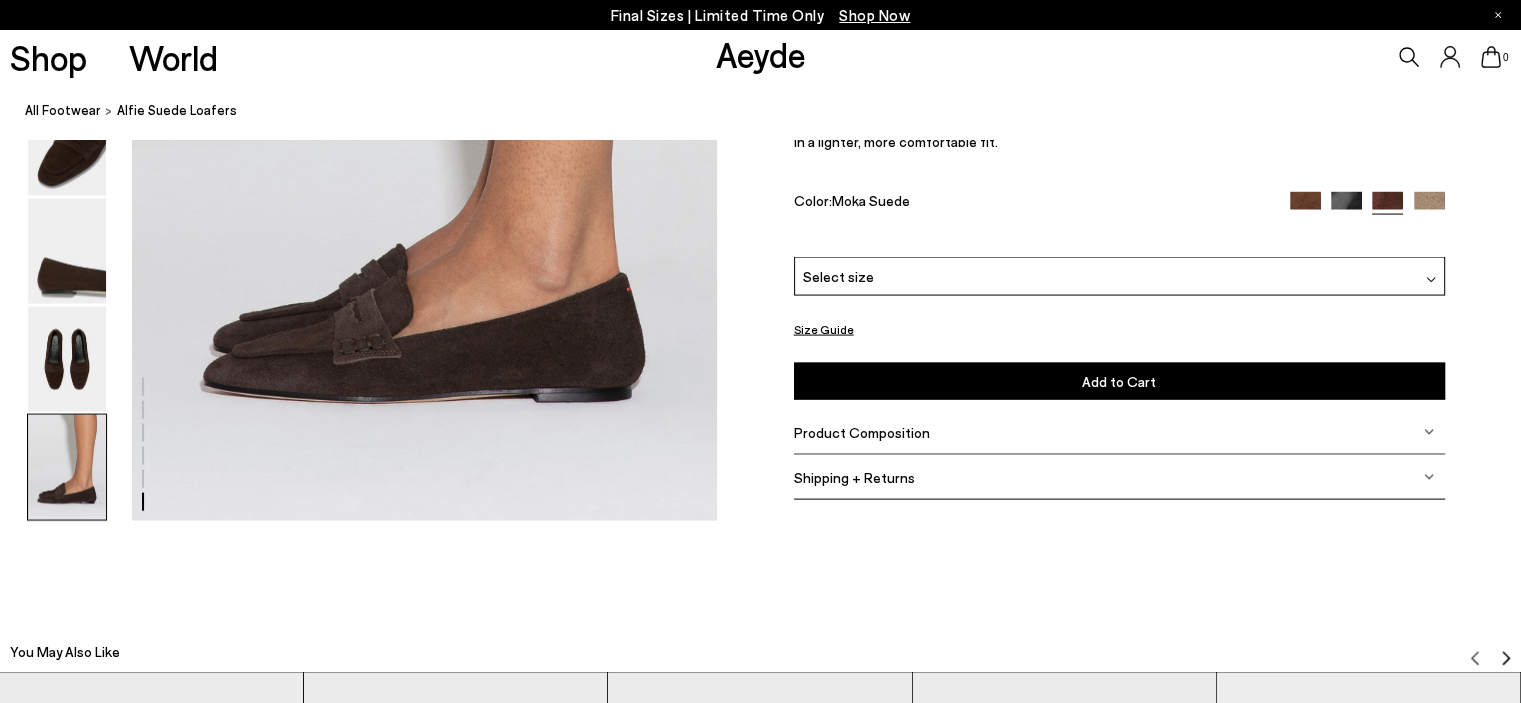 click at bounding box center [1346, 207] 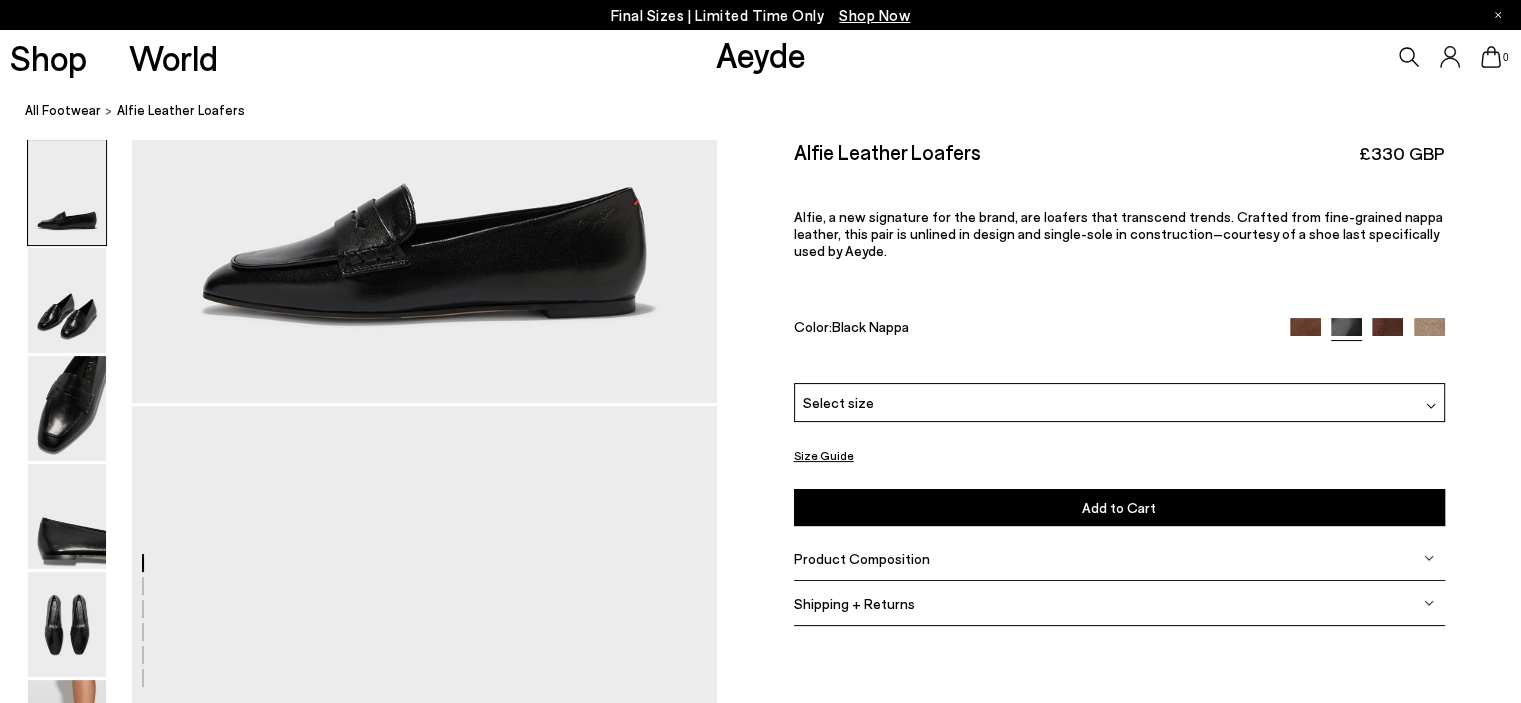 scroll, scrollTop: 0, scrollLeft: 0, axis: both 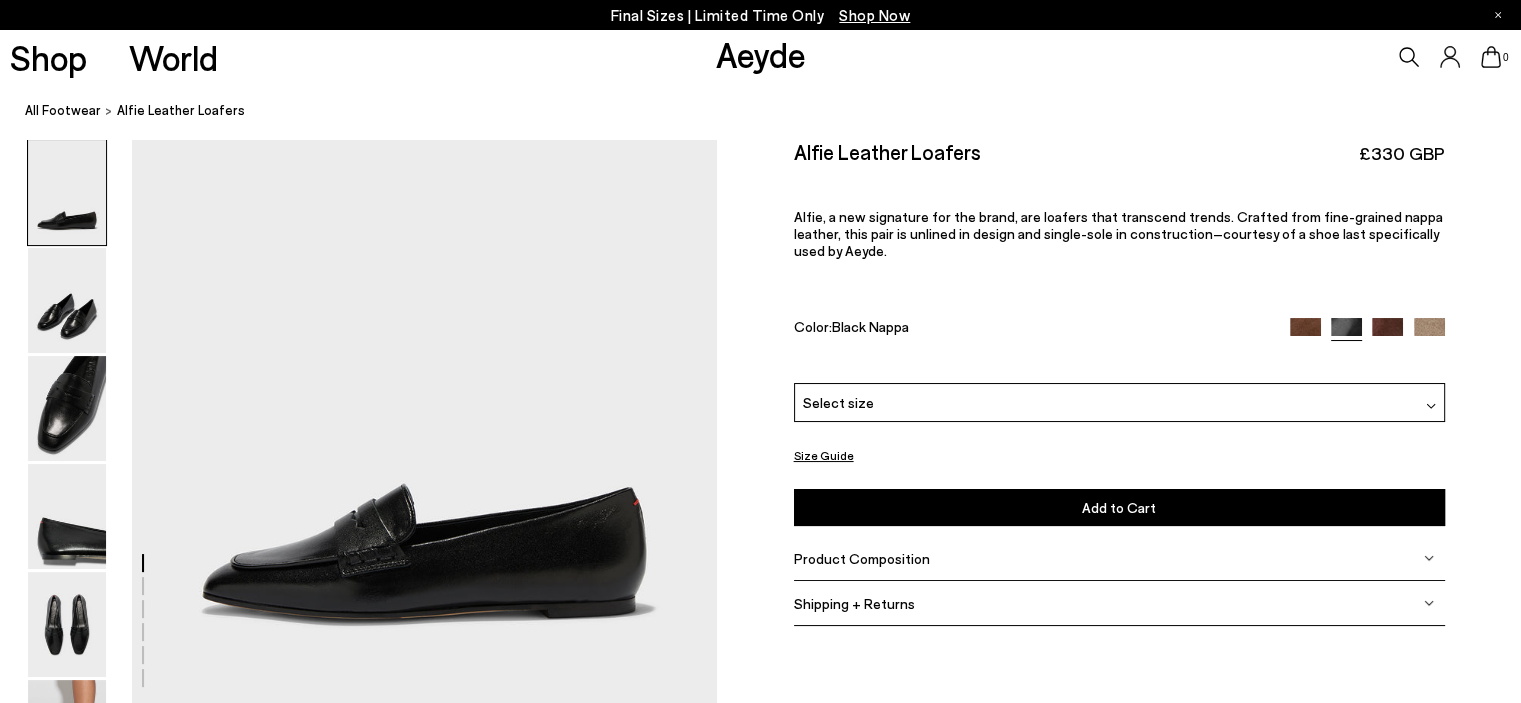 click on "Select size" at bounding box center [838, 402] 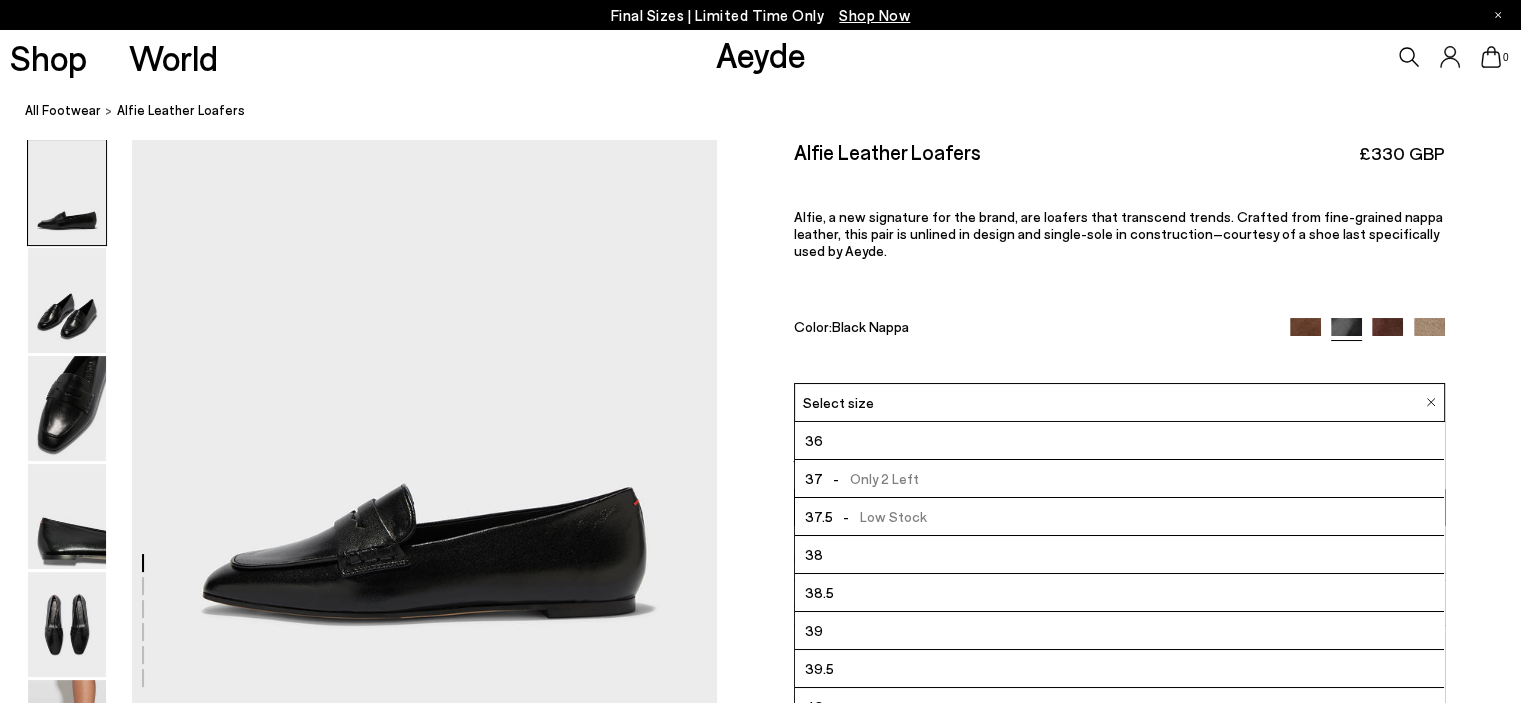 click on "Select size" at bounding box center (838, 402) 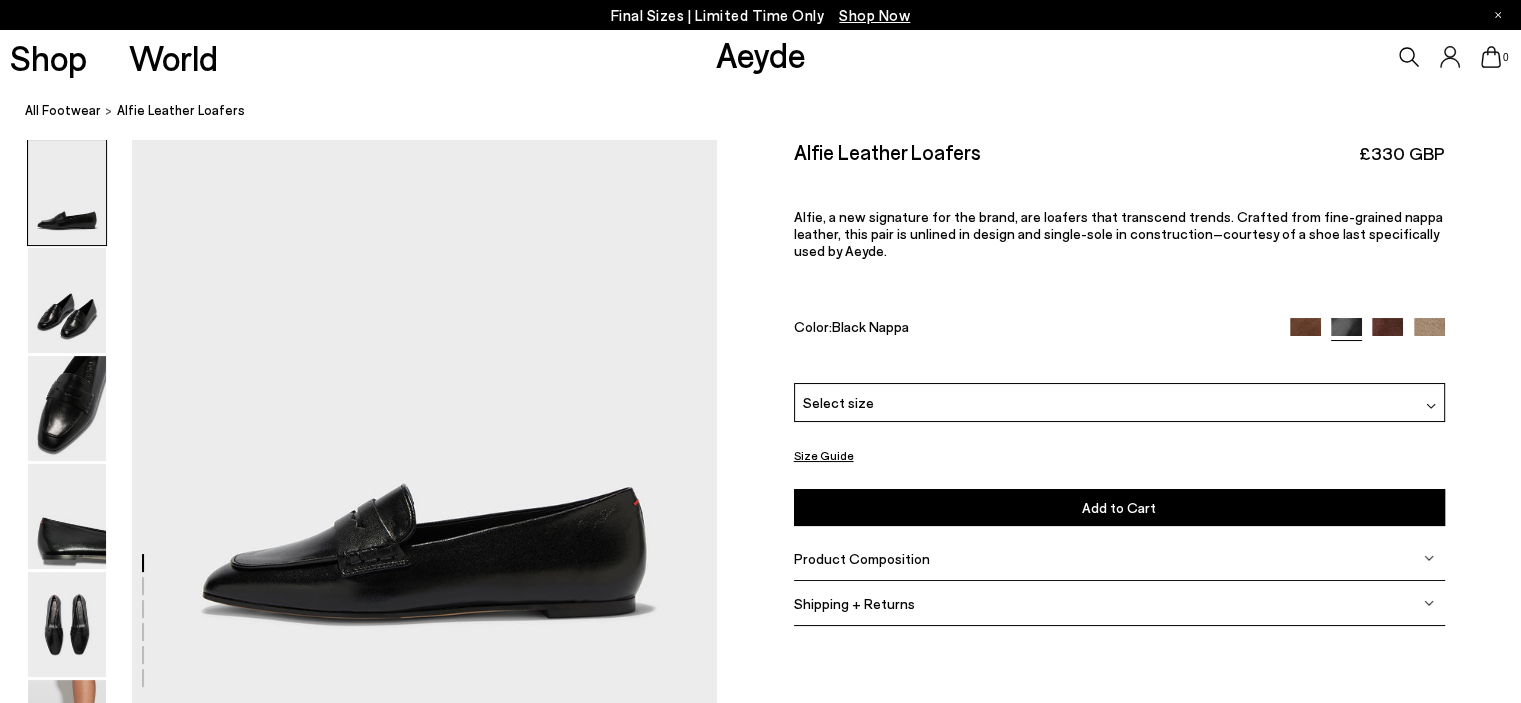 click at bounding box center [1305, 333] 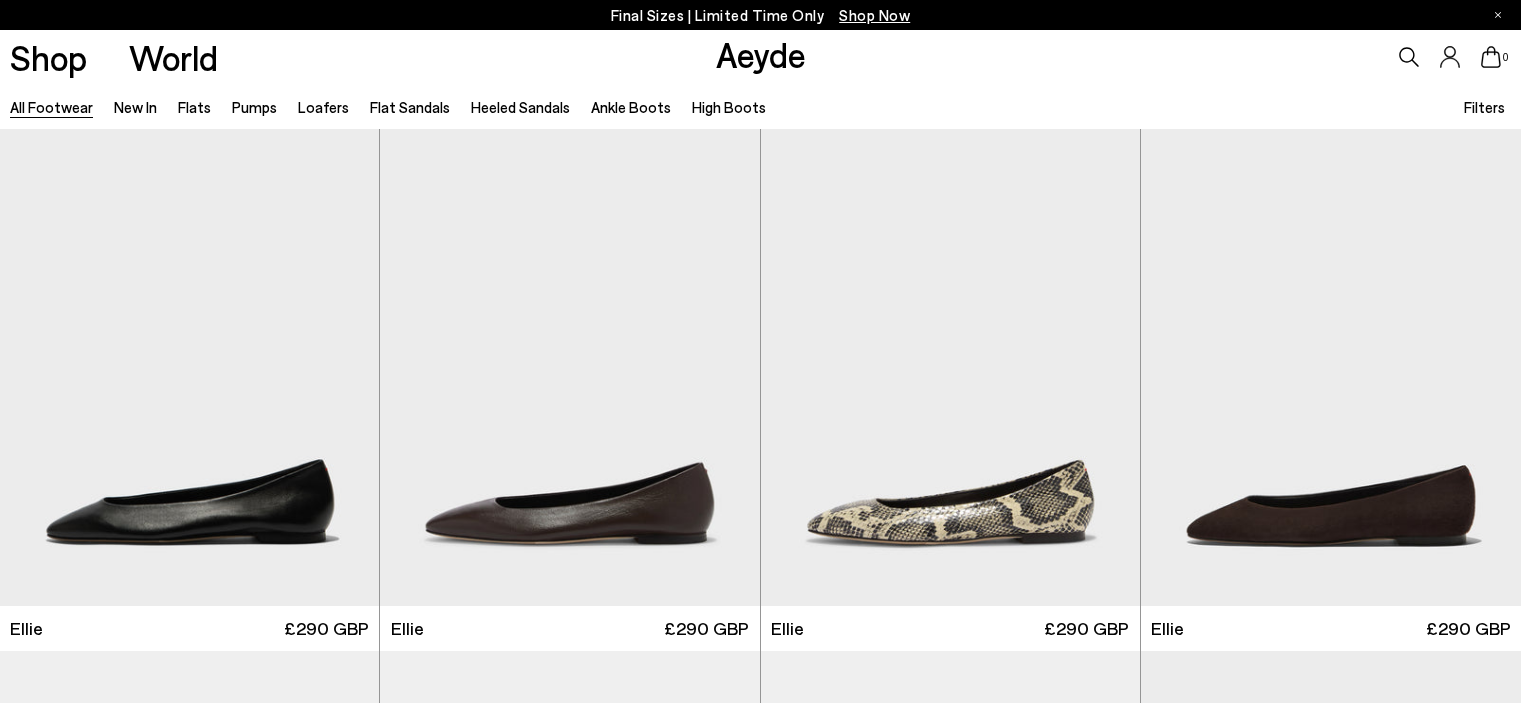 scroll, scrollTop: 0, scrollLeft: 0, axis: both 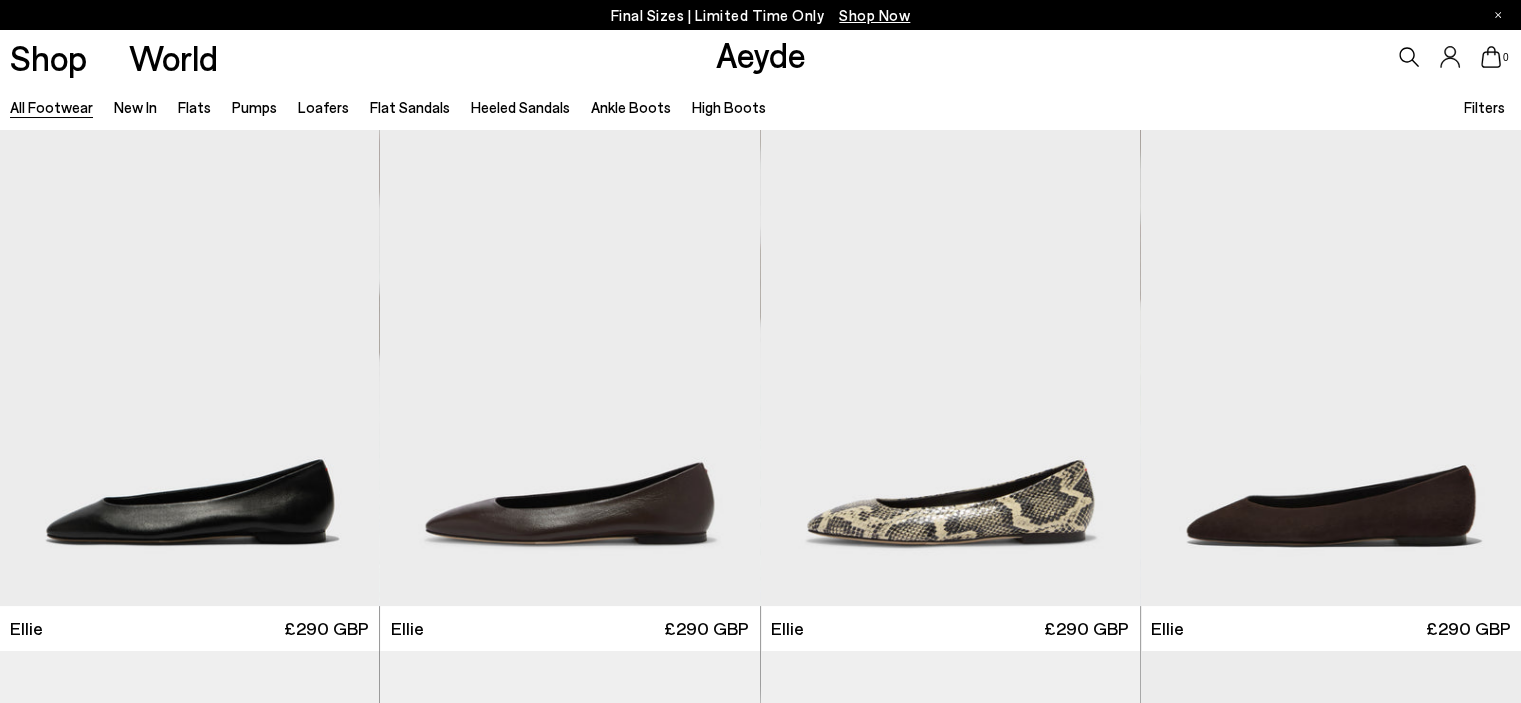 drag, startPoint x: 0, startPoint y: 0, endPoint x: 860, endPoint y: 15, distance: 860.1308 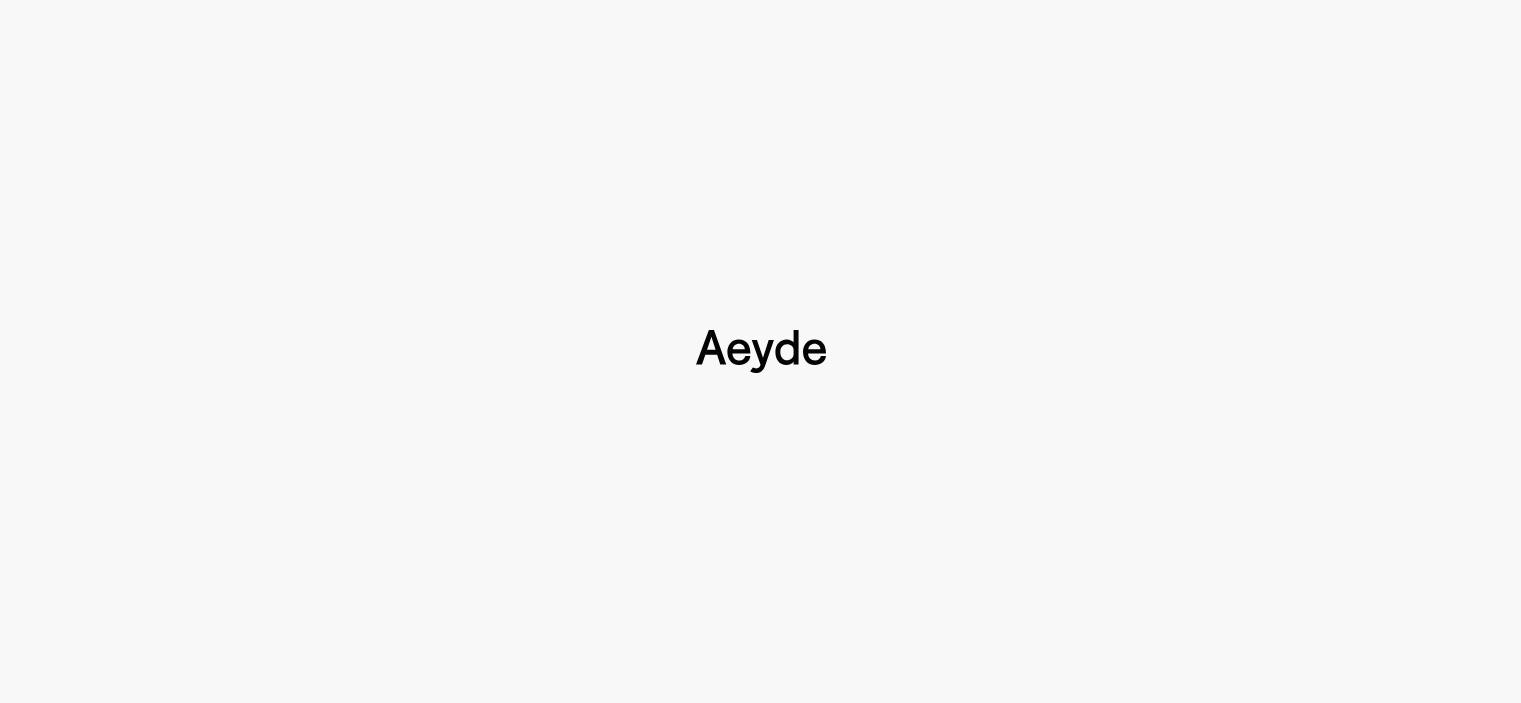 type 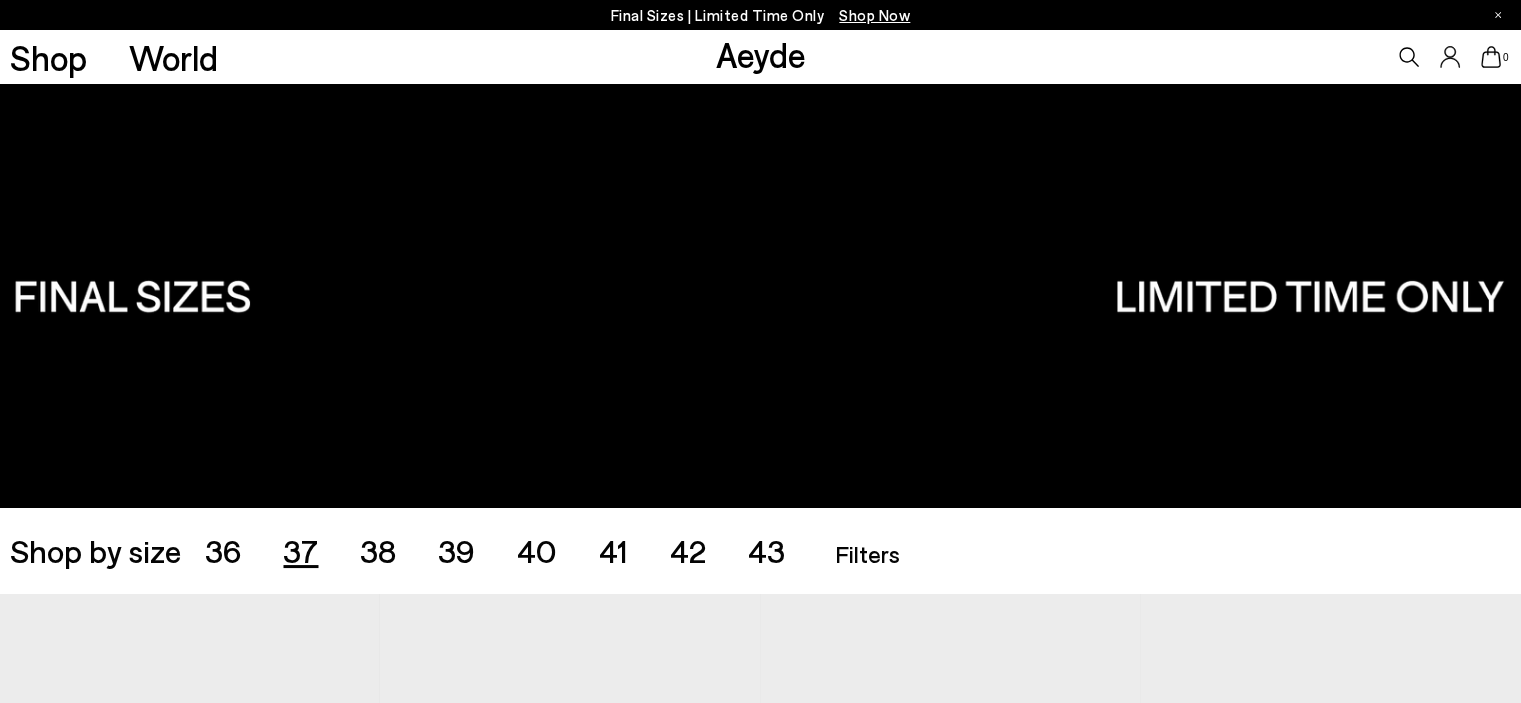 click on "37" at bounding box center [300, 550] 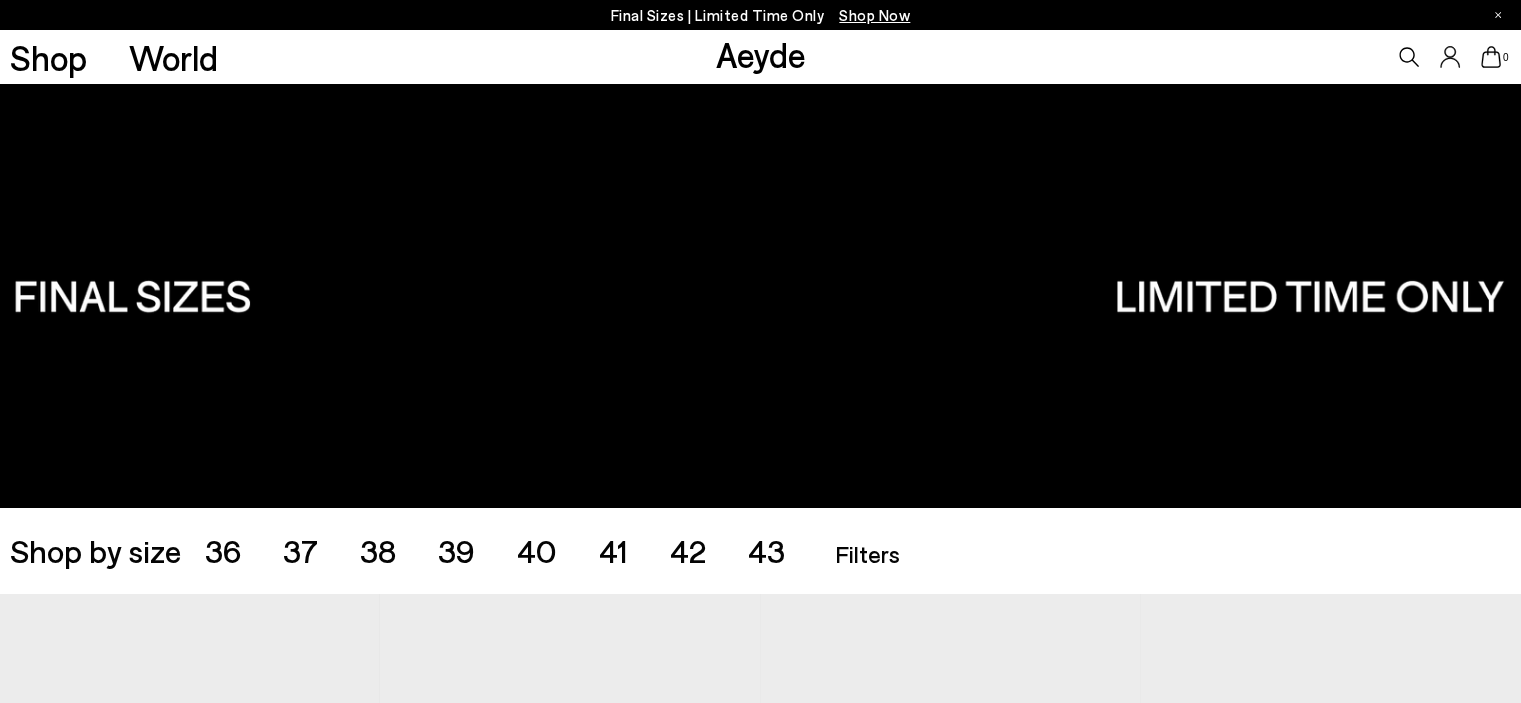 scroll, scrollTop: 424, scrollLeft: 0, axis: vertical 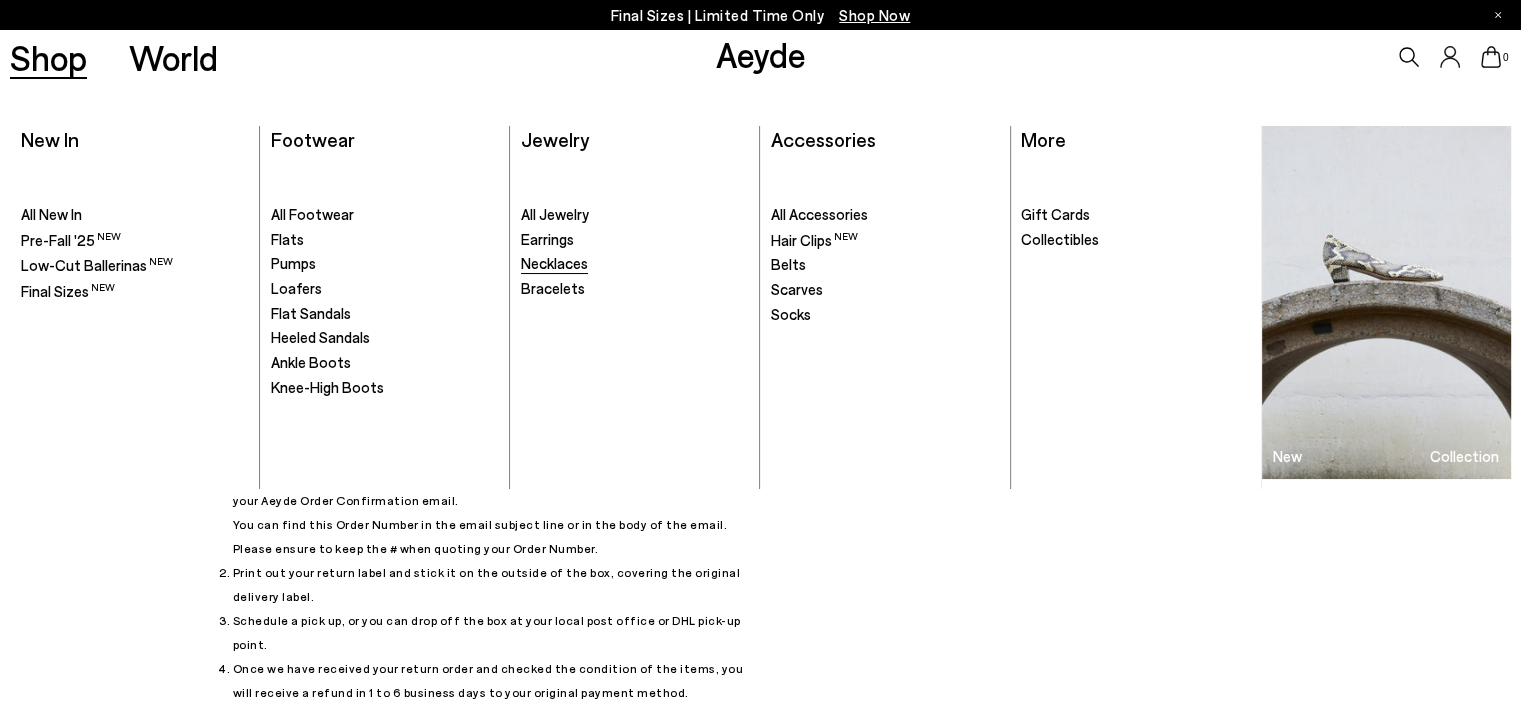 click on "Necklaces" at bounding box center [554, 263] 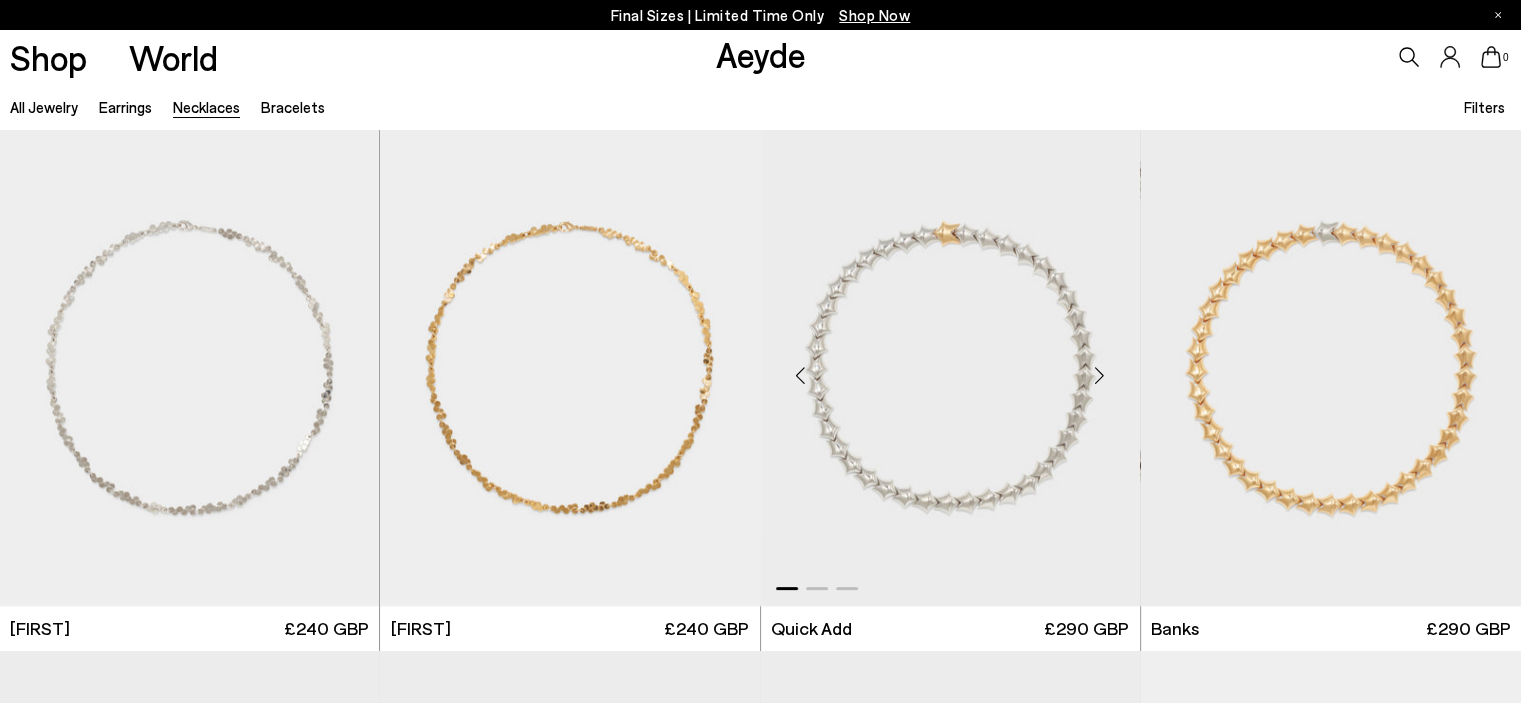 scroll, scrollTop: 500, scrollLeft: 0, axis: vertical 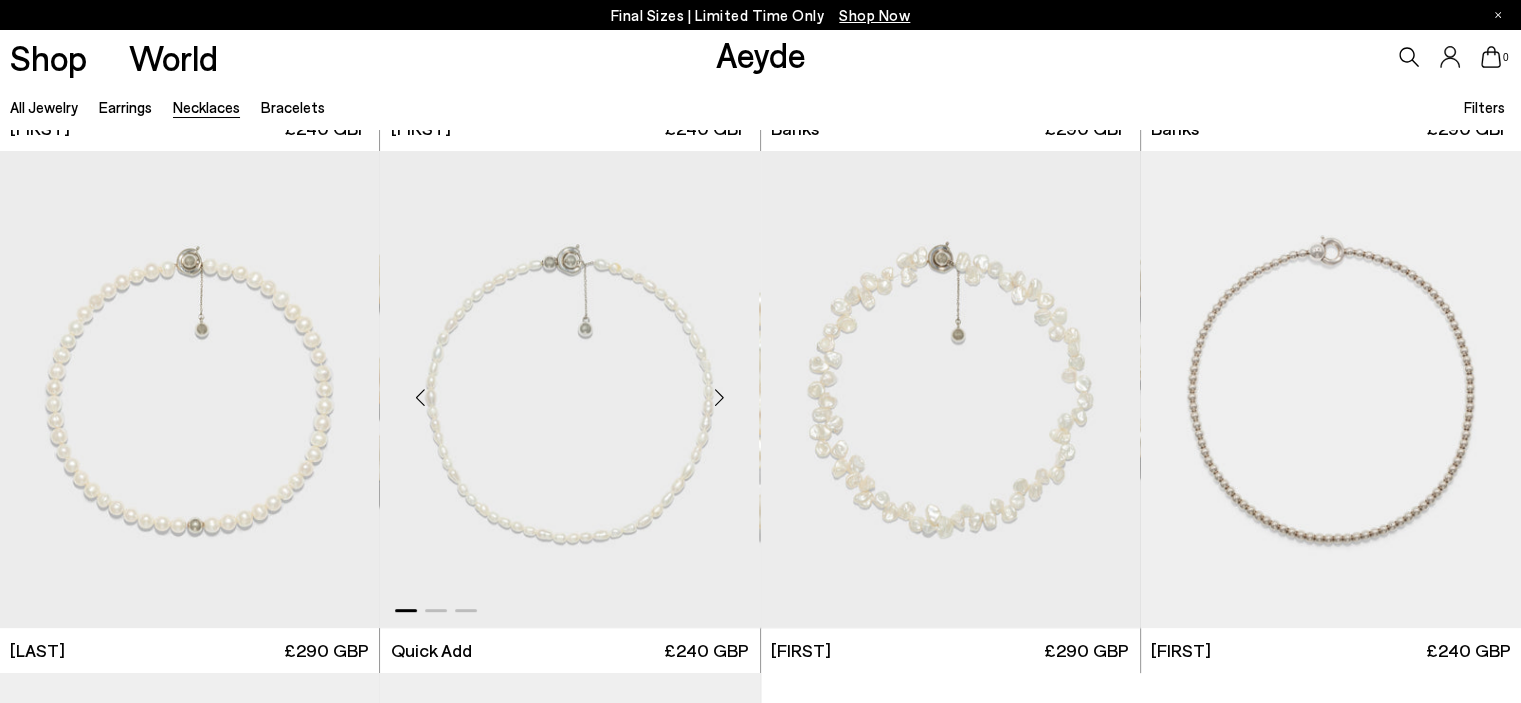 click at bounding box center [720, 397] 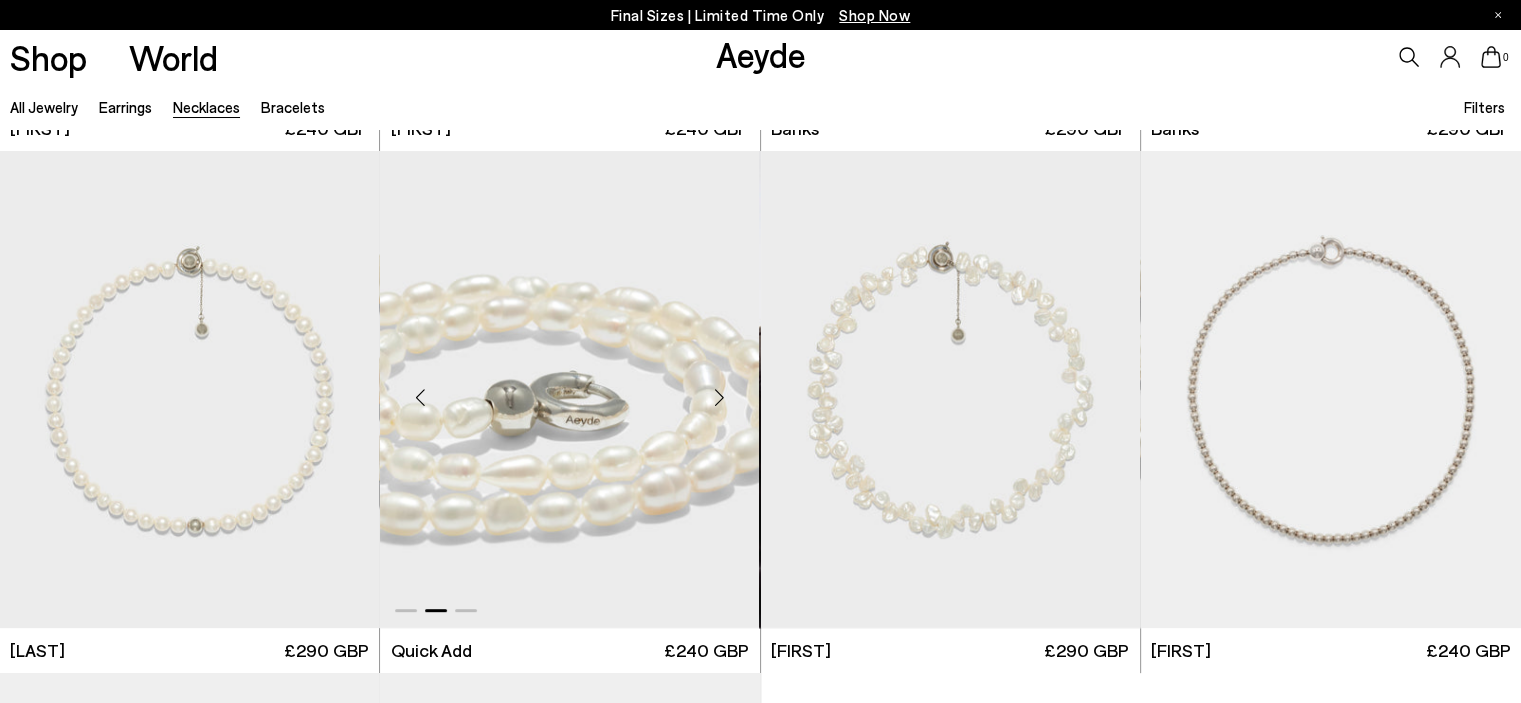 click at bounding box center [720, 397] 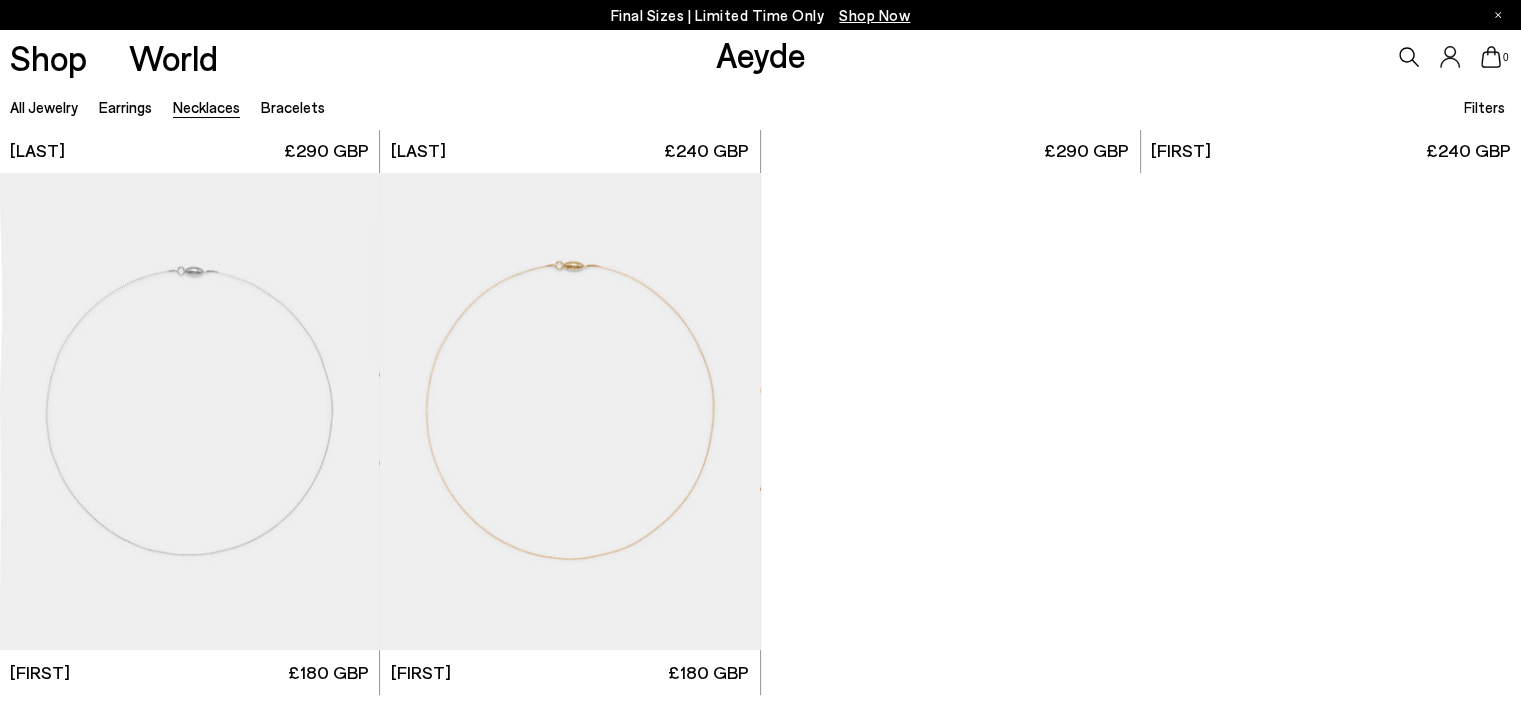 scroll, scrollTop: 1100, scrollLeft: 0, axis: vertical 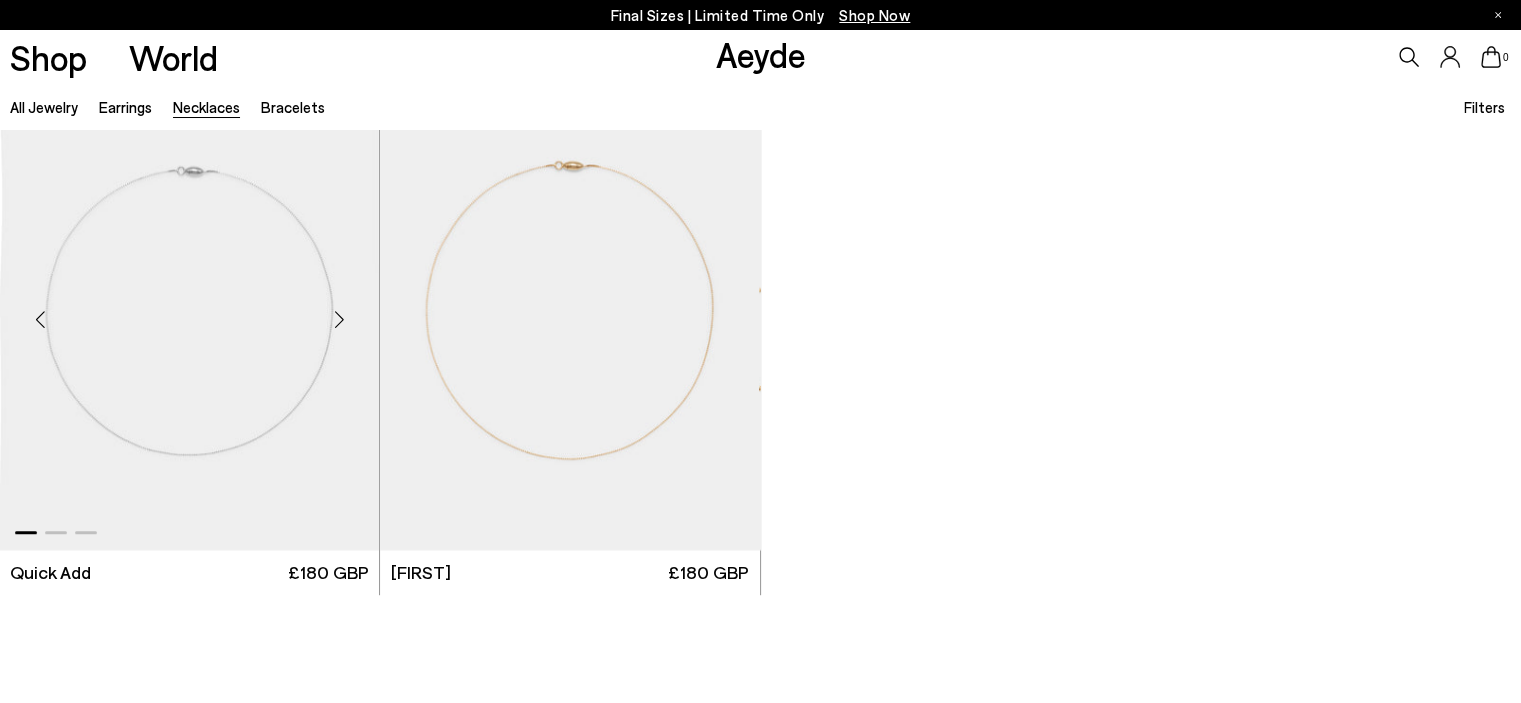 click at bounding box center (339, 319) 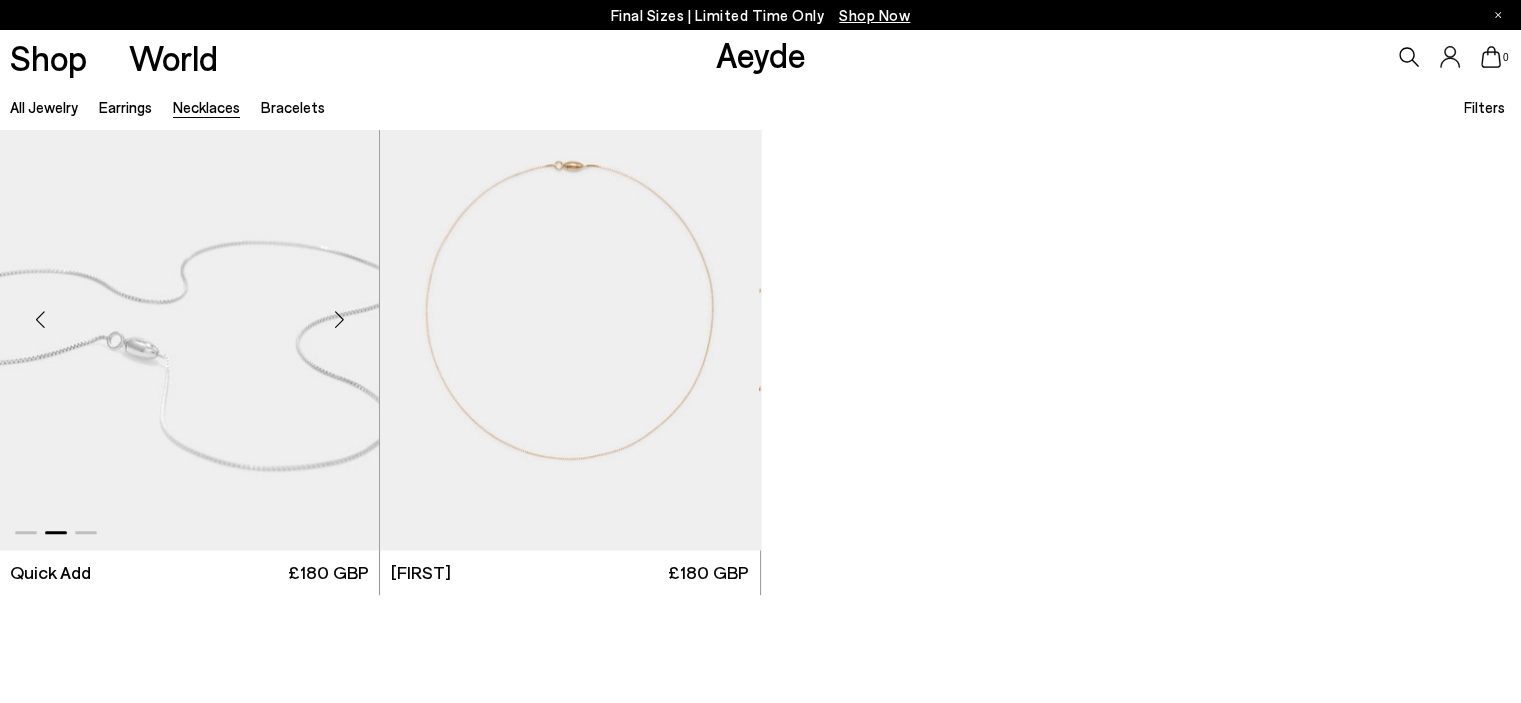 click at bounding box center (339, 319) 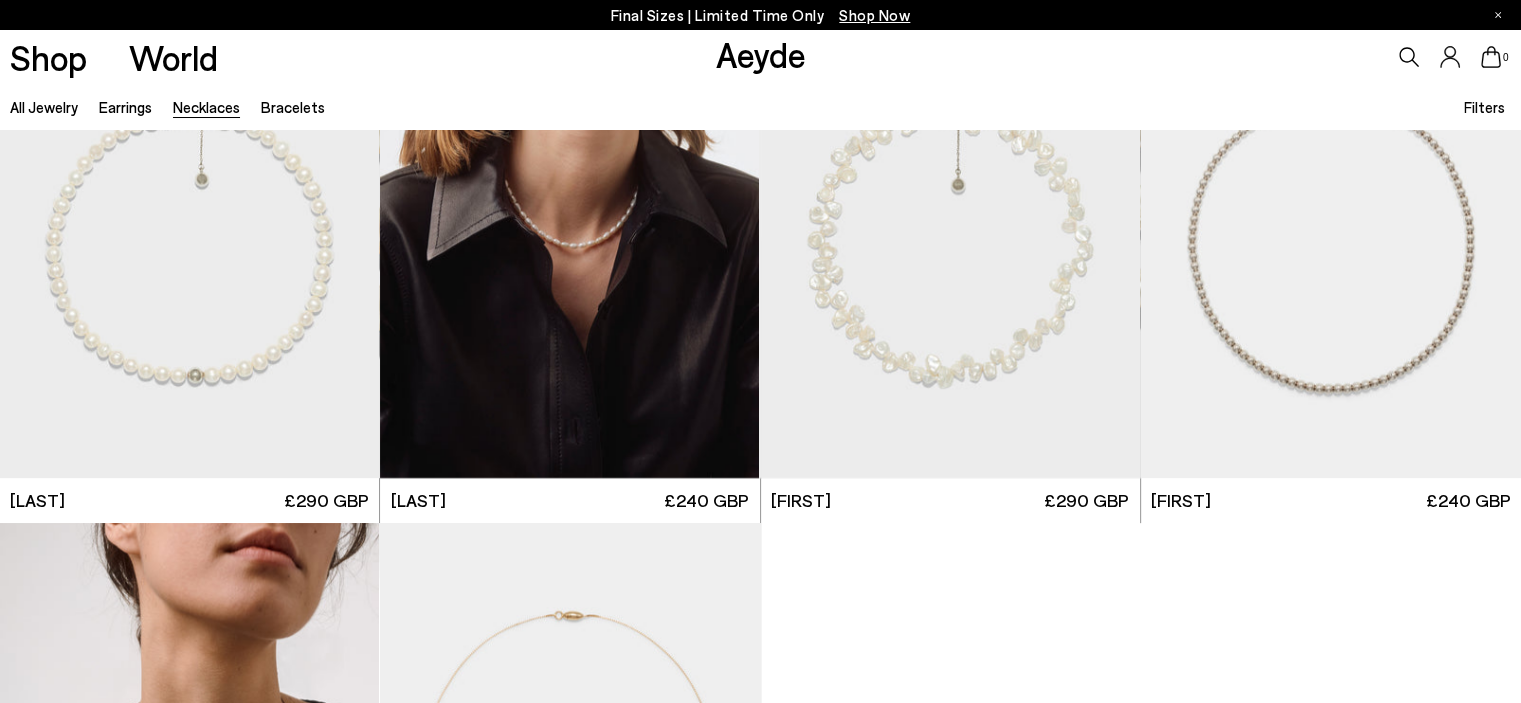 scroll, scrollTop: 250, scrollLeft: 0, axis: vertical 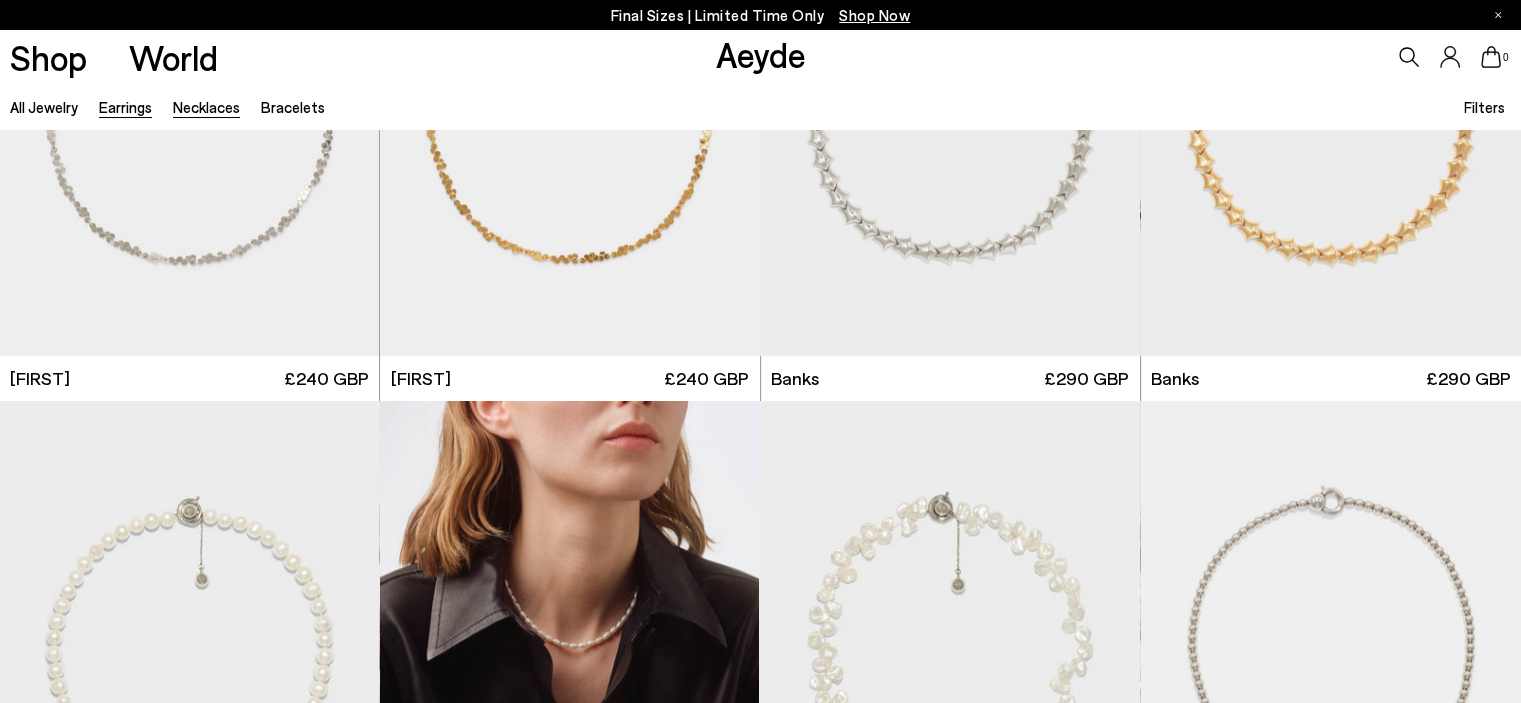 click on "Earrings" at bounding box center (125, 107) 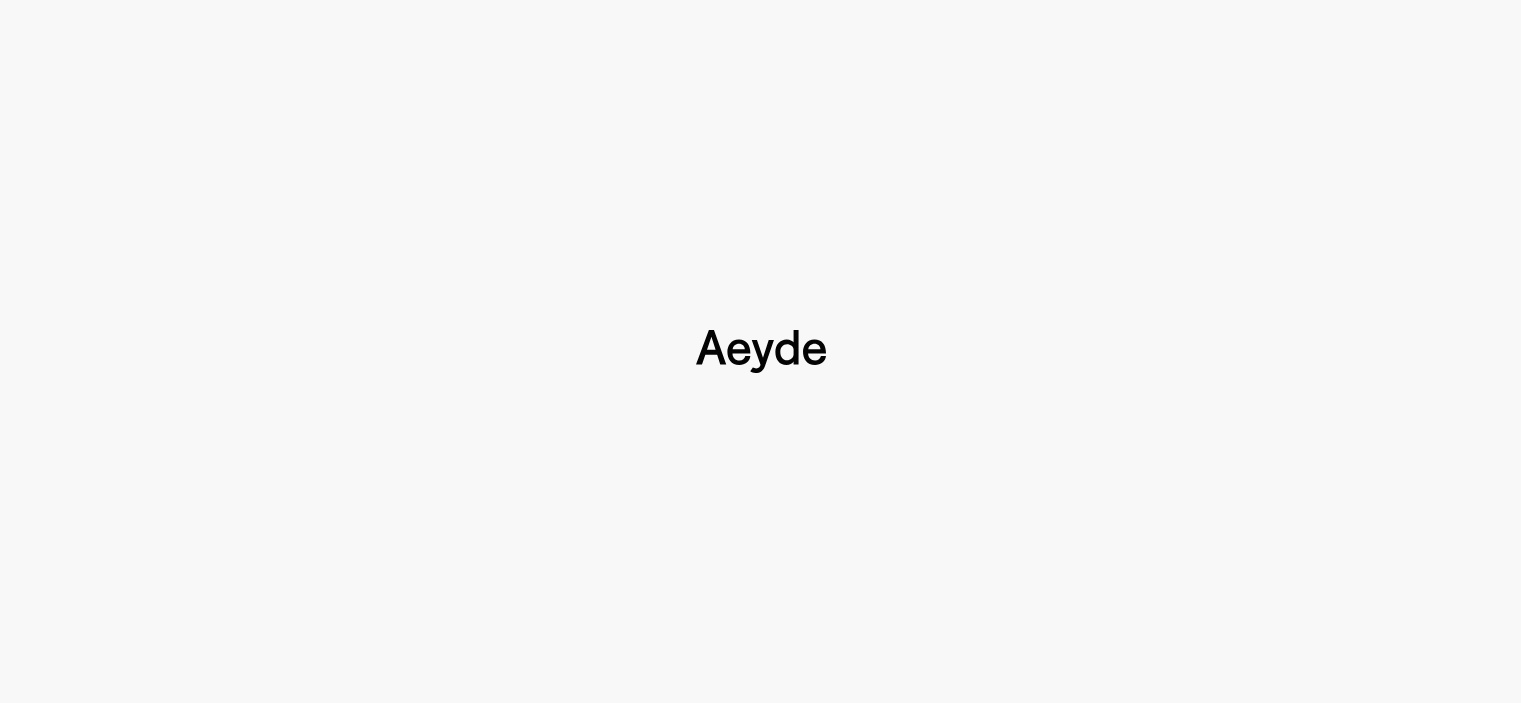 type 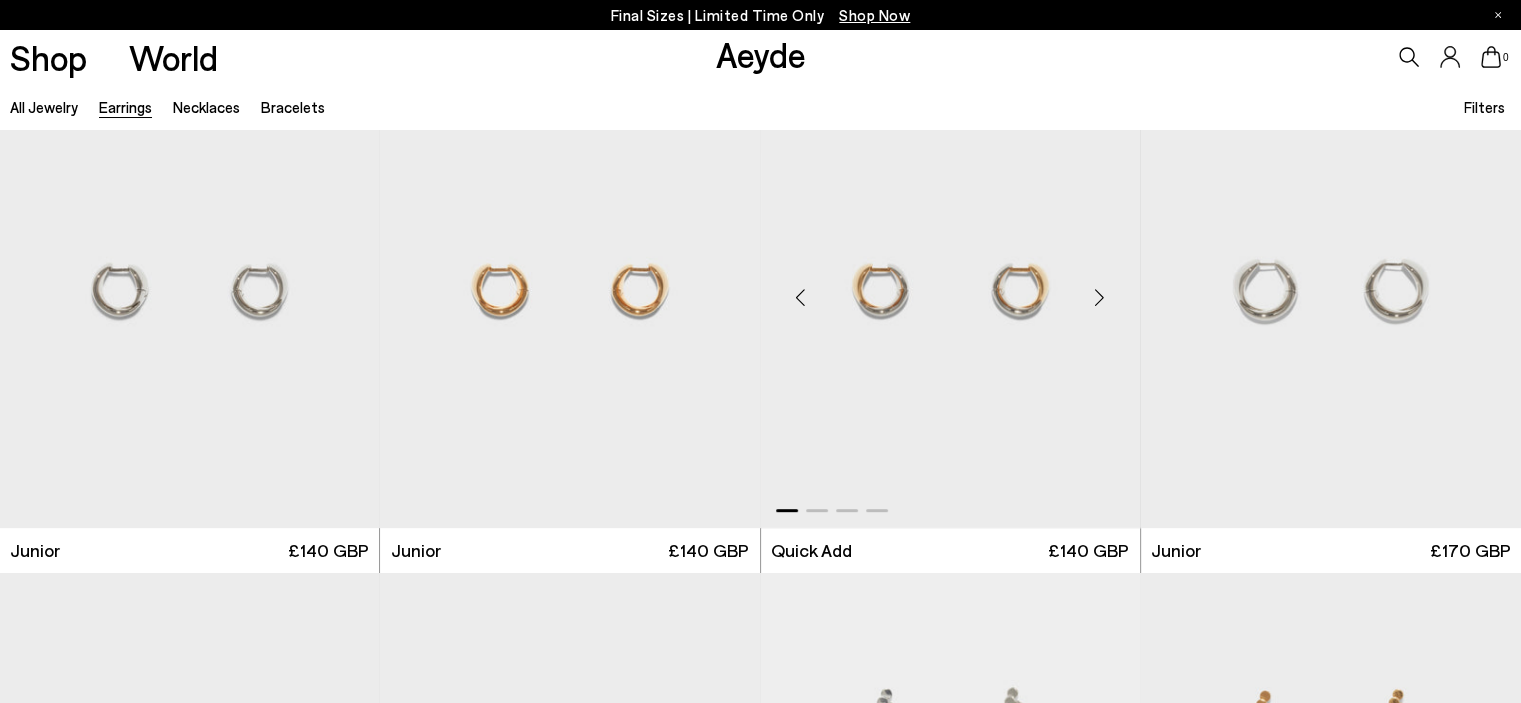 scroll, scrollTop: 1100, scrollLeft: 0, axis: vertical 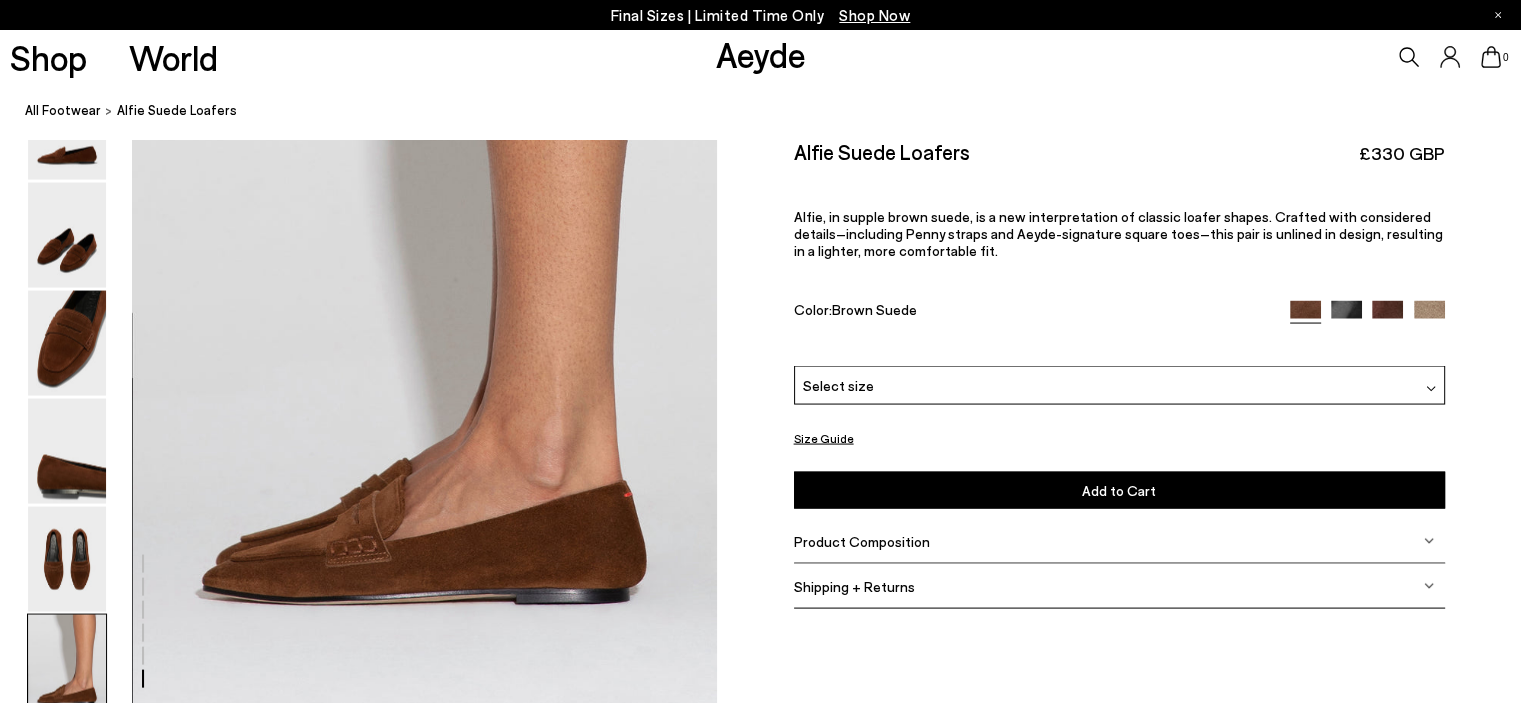 click at bounding box center (1346, 316) 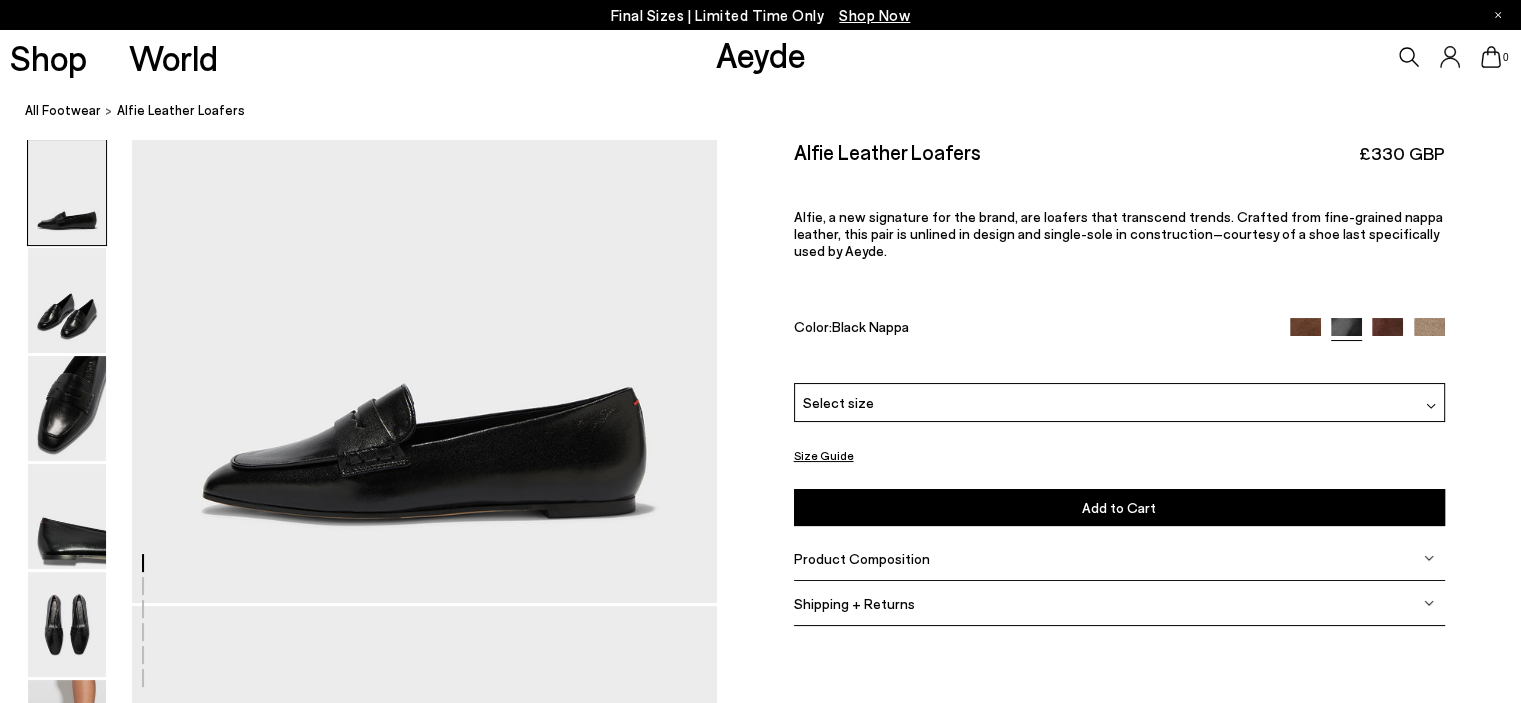 scroll, scrollTop: 0, scrollLeft: 0, axis: both 